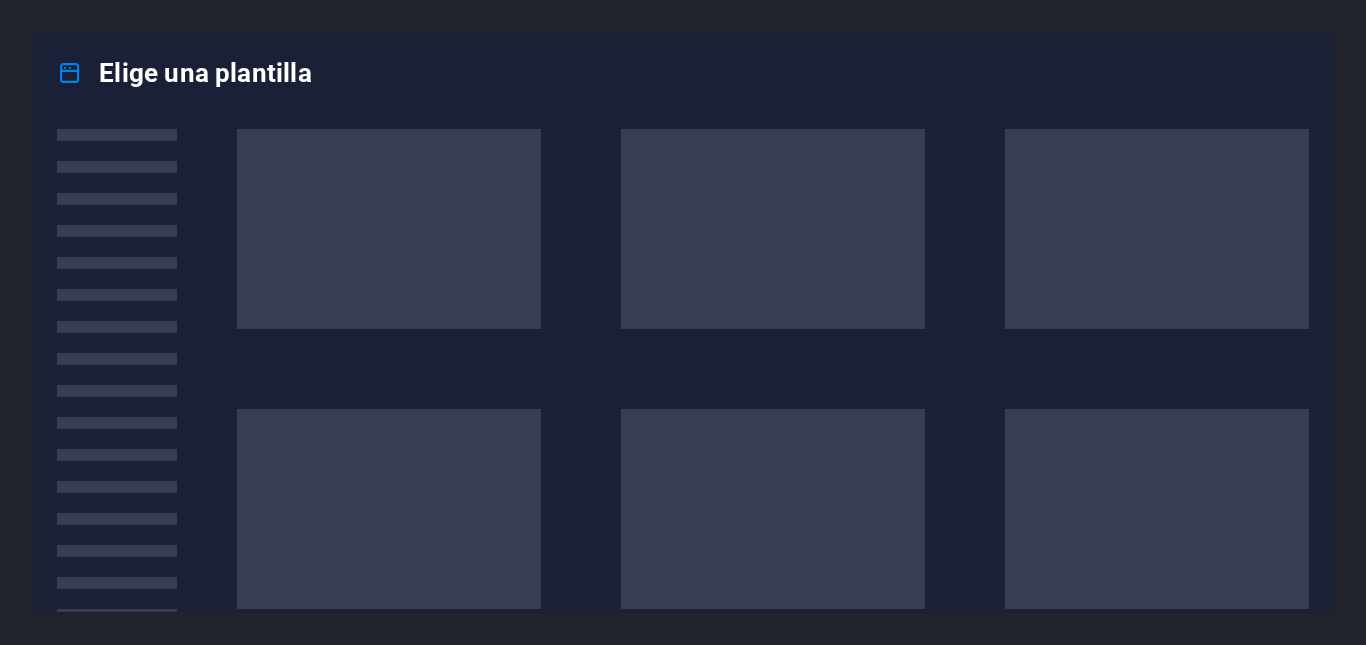 scroll, scrollTop: 0, scrollLeft: 0, axis: both 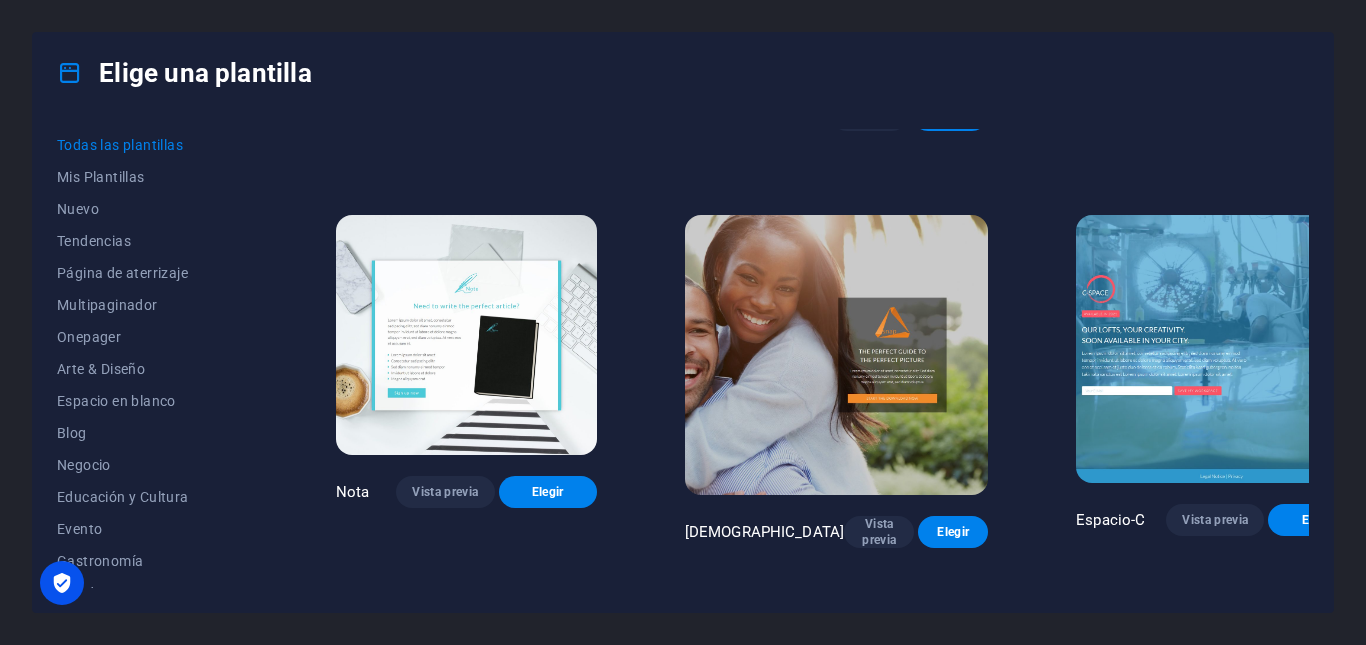 click on "Vista previa" at bounding box center [474, 2584] 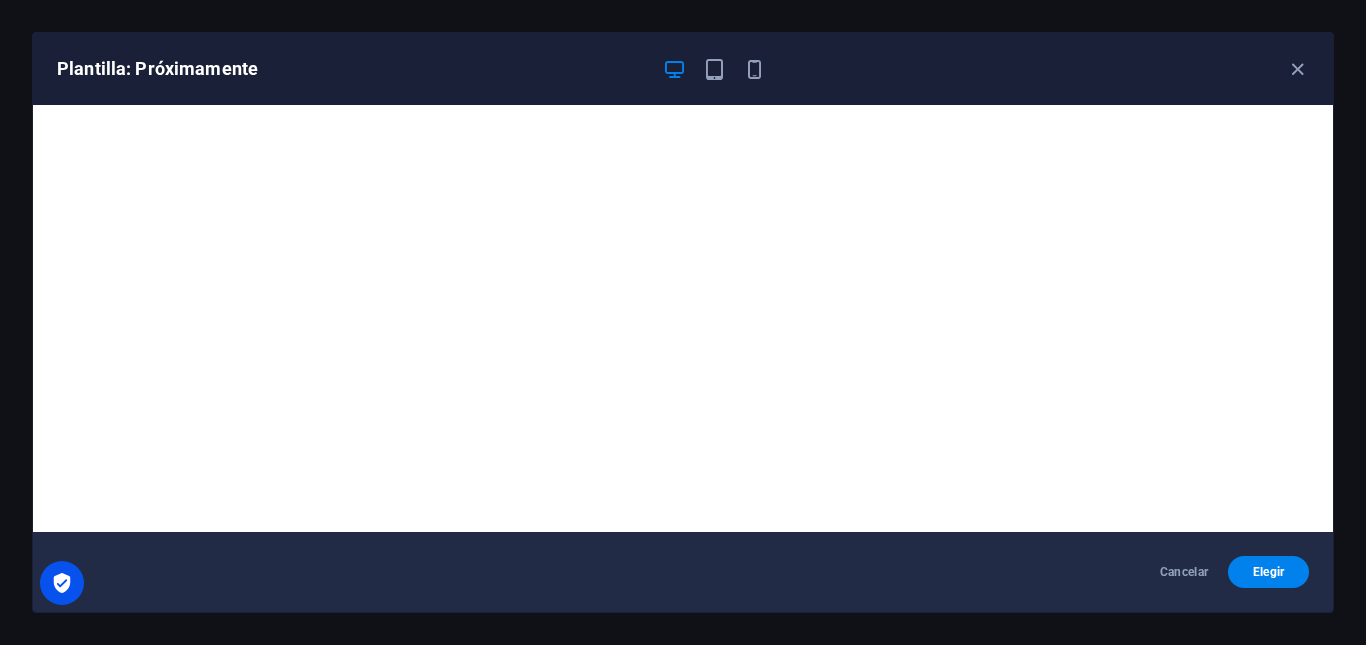 click on "Cancelar Elegir" at bounding box center (683, 572) 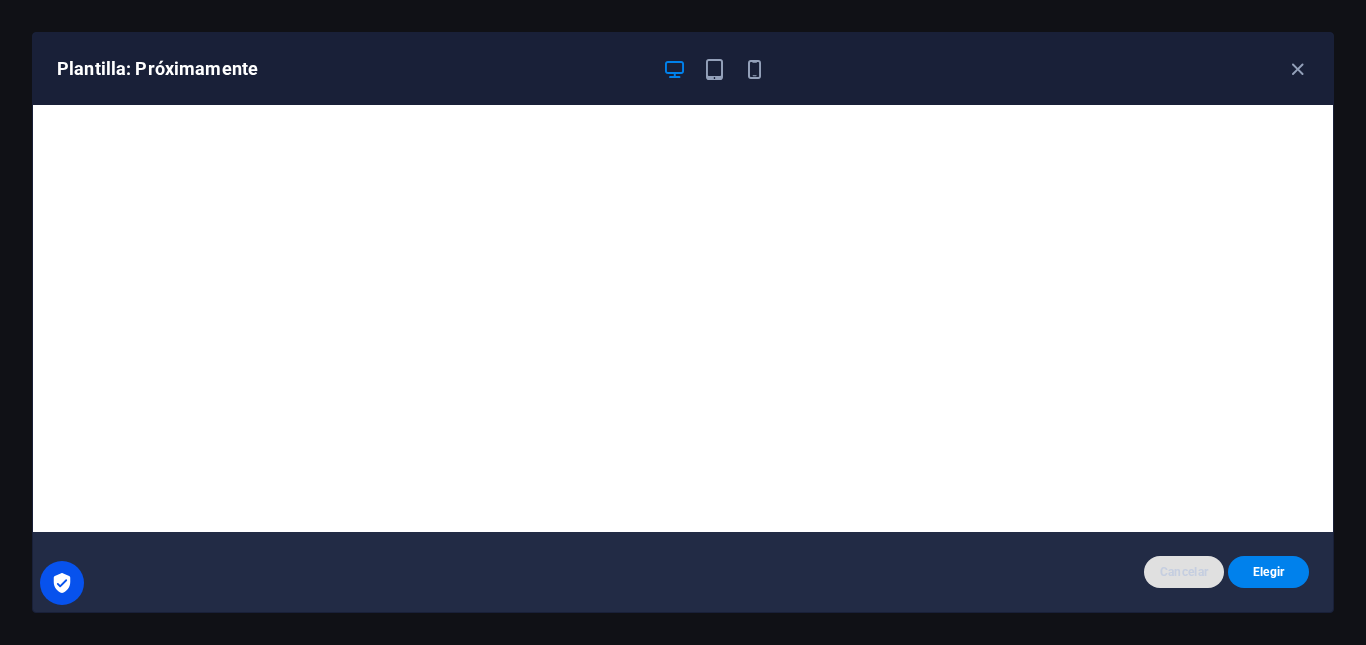 click on "Cancelar" at bounding box center (1184, 572) 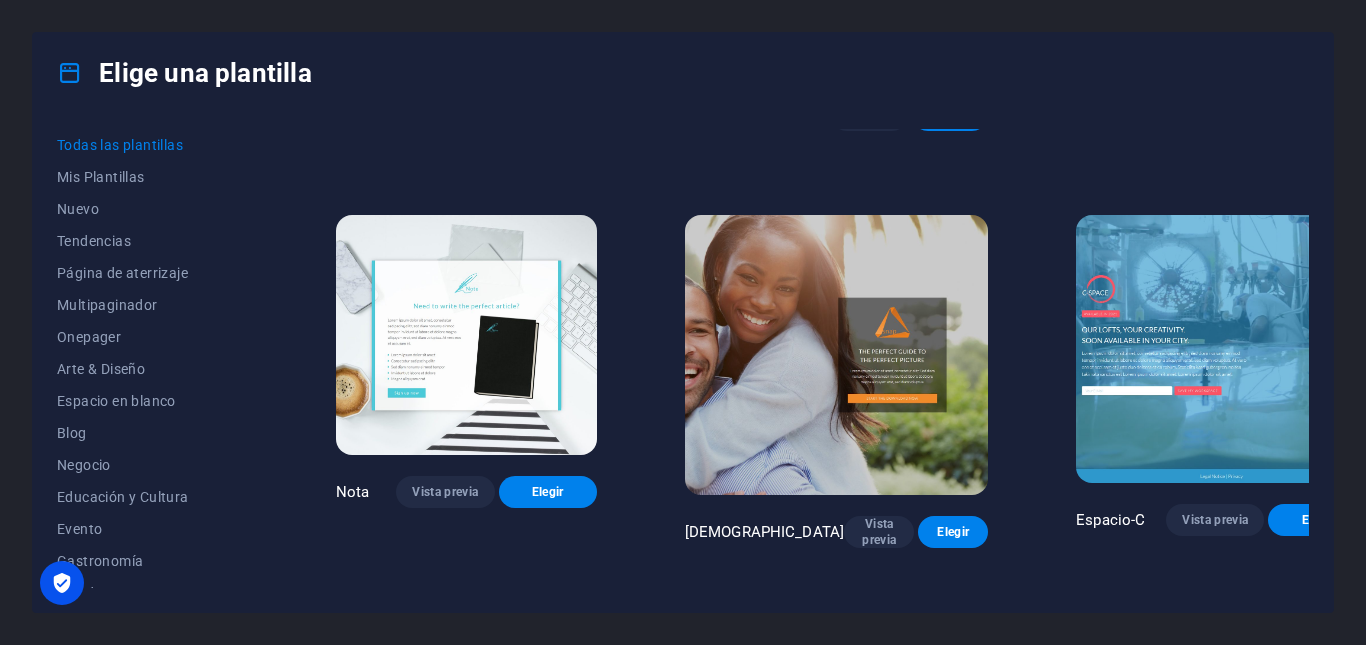 click at bounding box center [466, 2426] 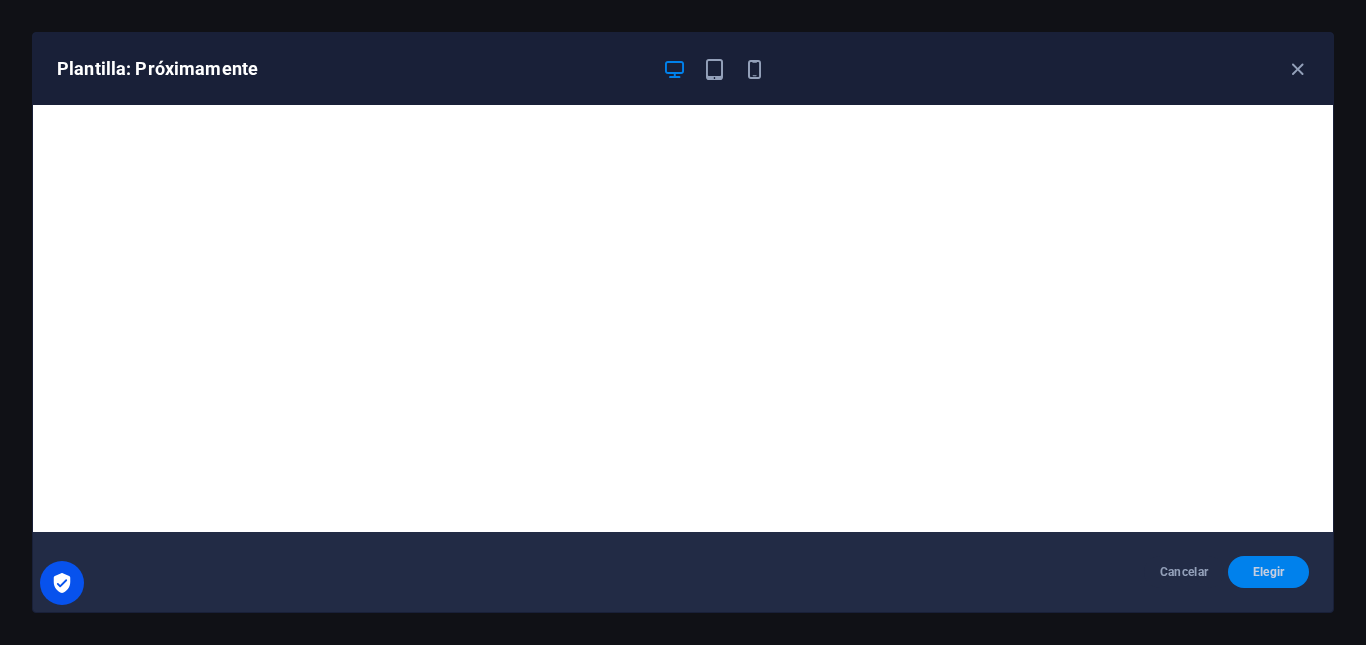 click on "Elegir" at bounding box center [1268, 572] 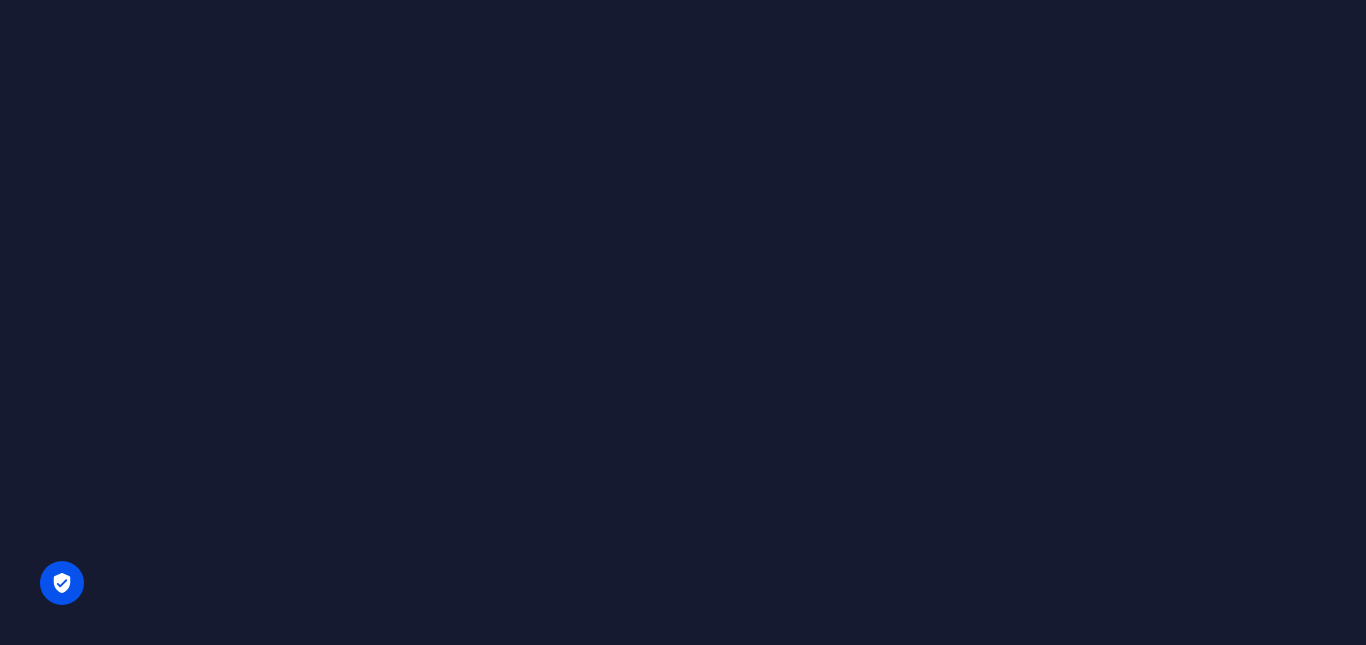 scroll, scrollTop: 0, scrollLeft: 0, axis: both 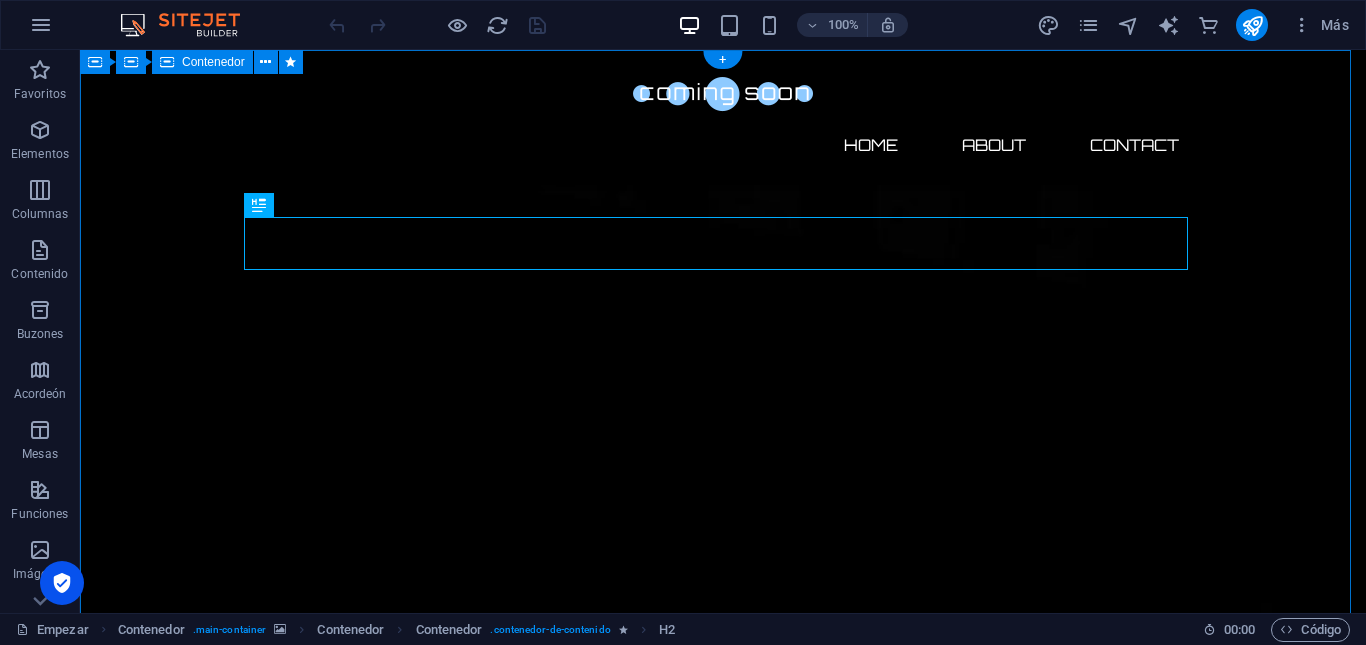 click on "The waiting is going to end soon... 0 Days 0 Hours 0 Minutes 0 Seconds Our website is under construction. We`ll be here soon with our new awesome site, subscribe to be notified.  Notify me   I have read and understand the privacy policy. Unreadable? Regenerate" at bounding box center (723, 2751) 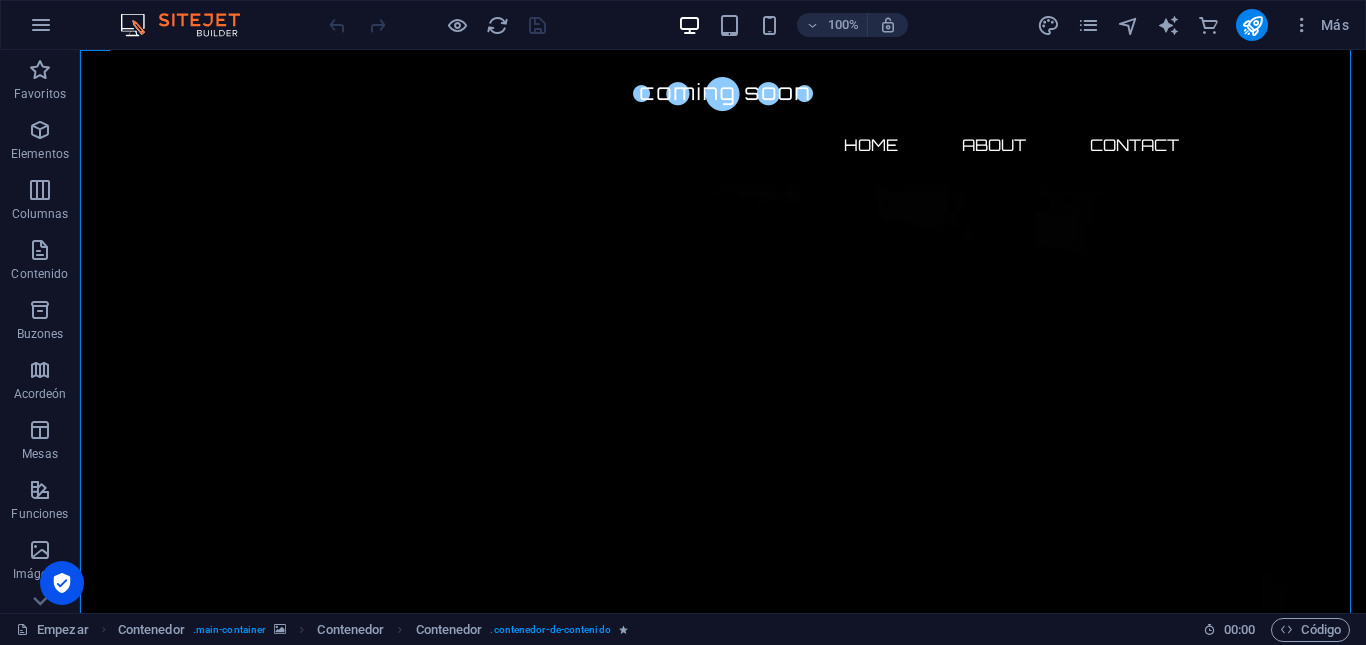 scroll, scrollTop: 24, scrollLeft: 0, axis: vertical 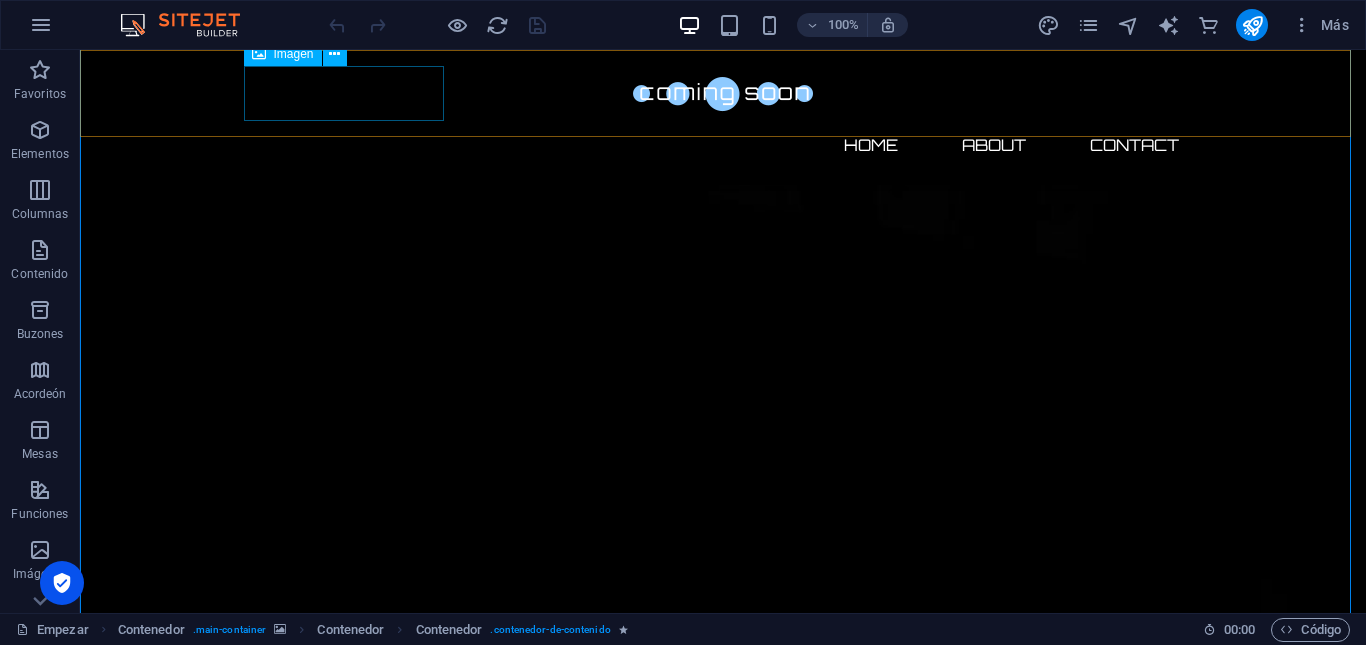 click at bounding box center (723, 93) 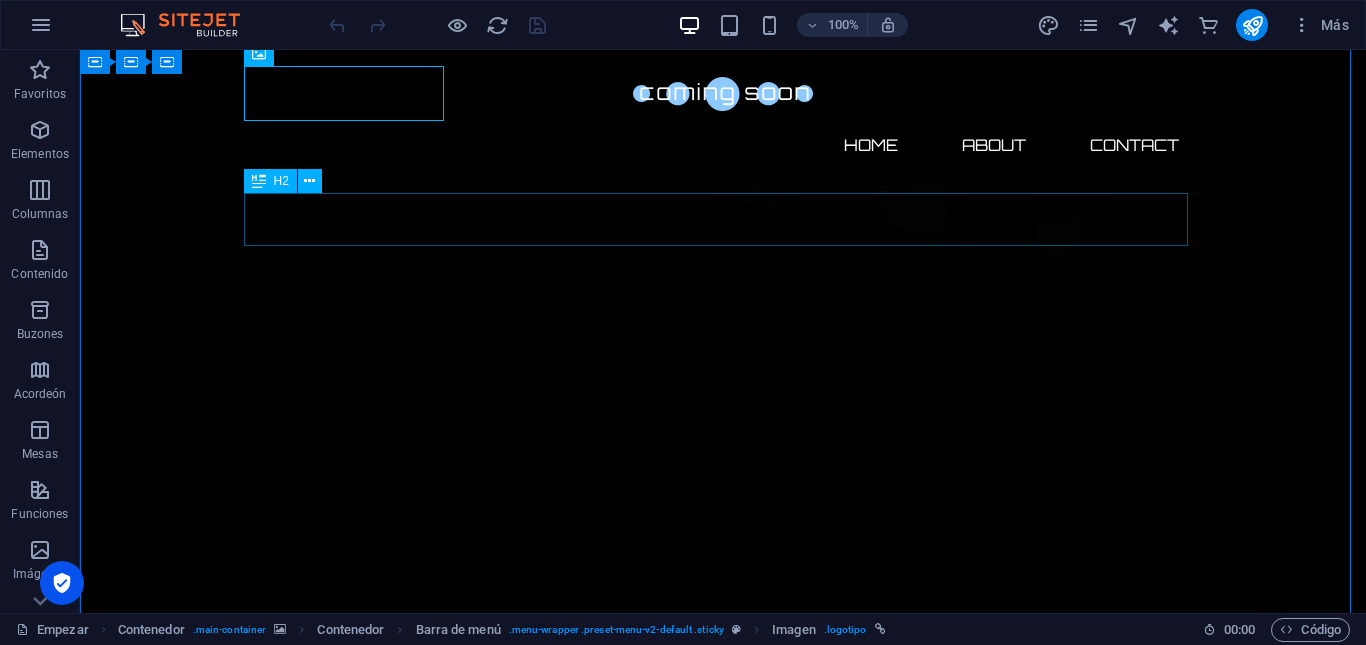 click on "The waiting is going to end soon..." at bounding box center [723, 2307] 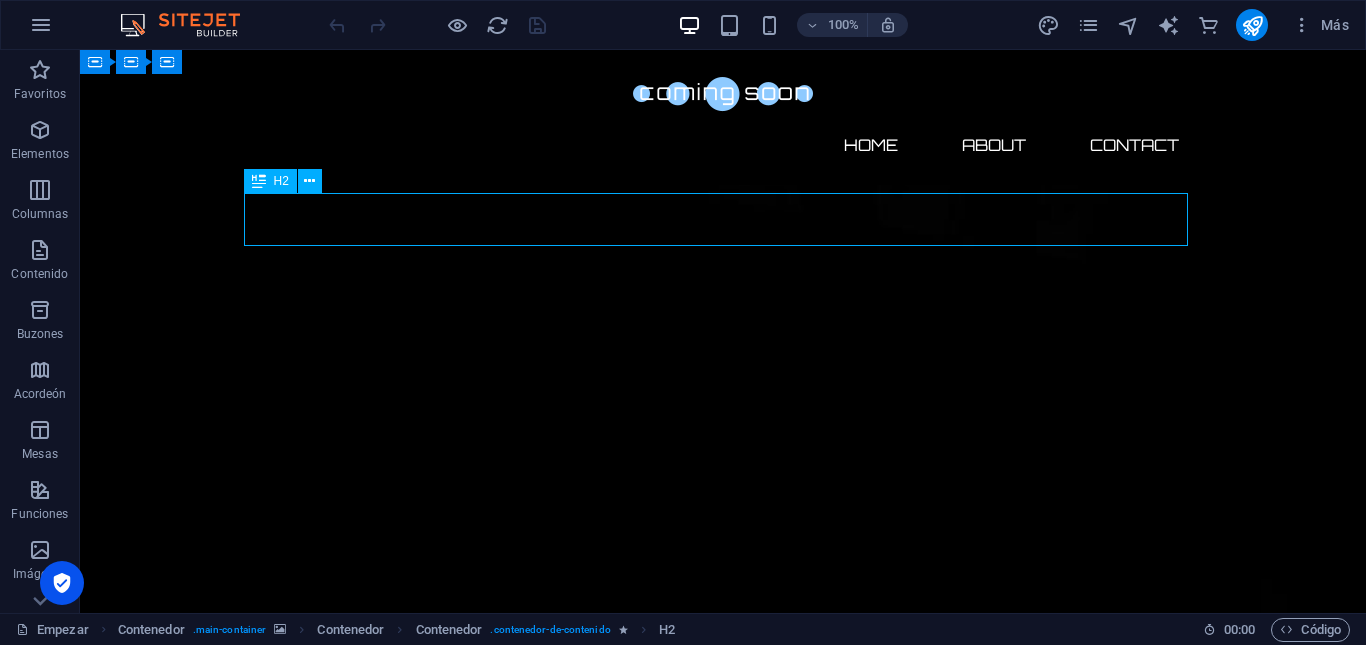 click on "The waiting is going to end soon..." at bounding box center [723, 2307] 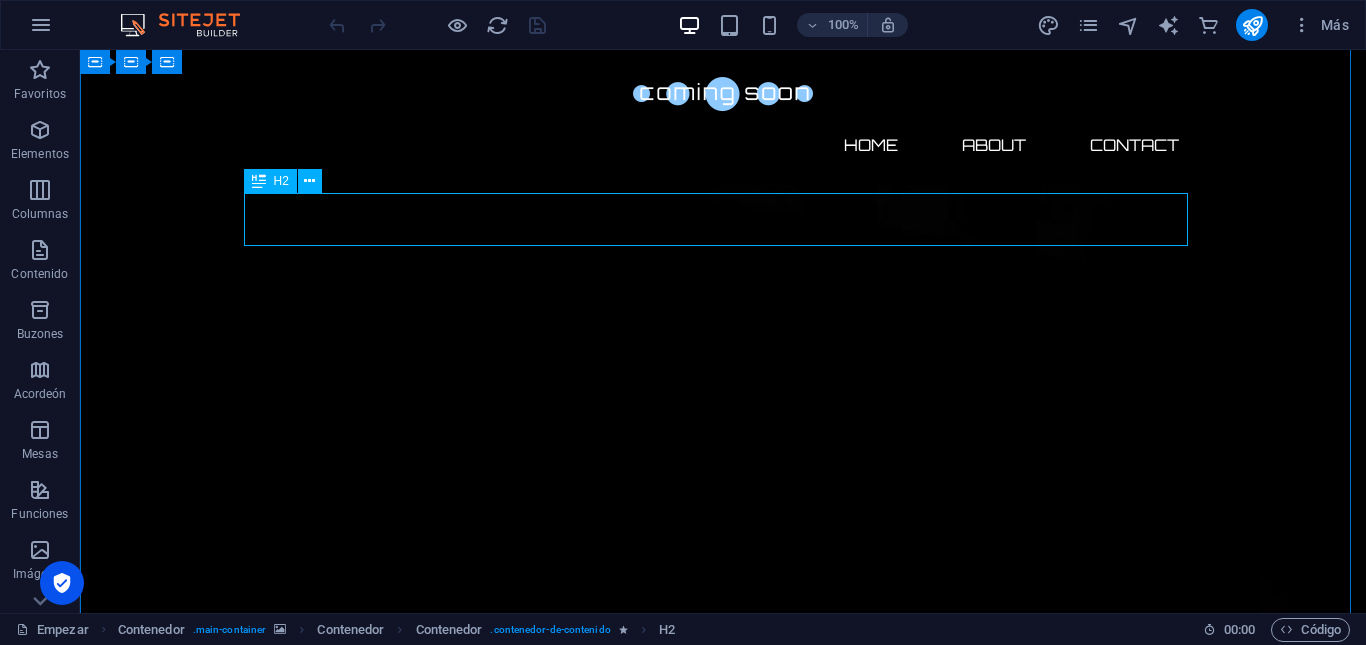 click on "The waiting is going to end soon..." at bounding box center [723, 2307] 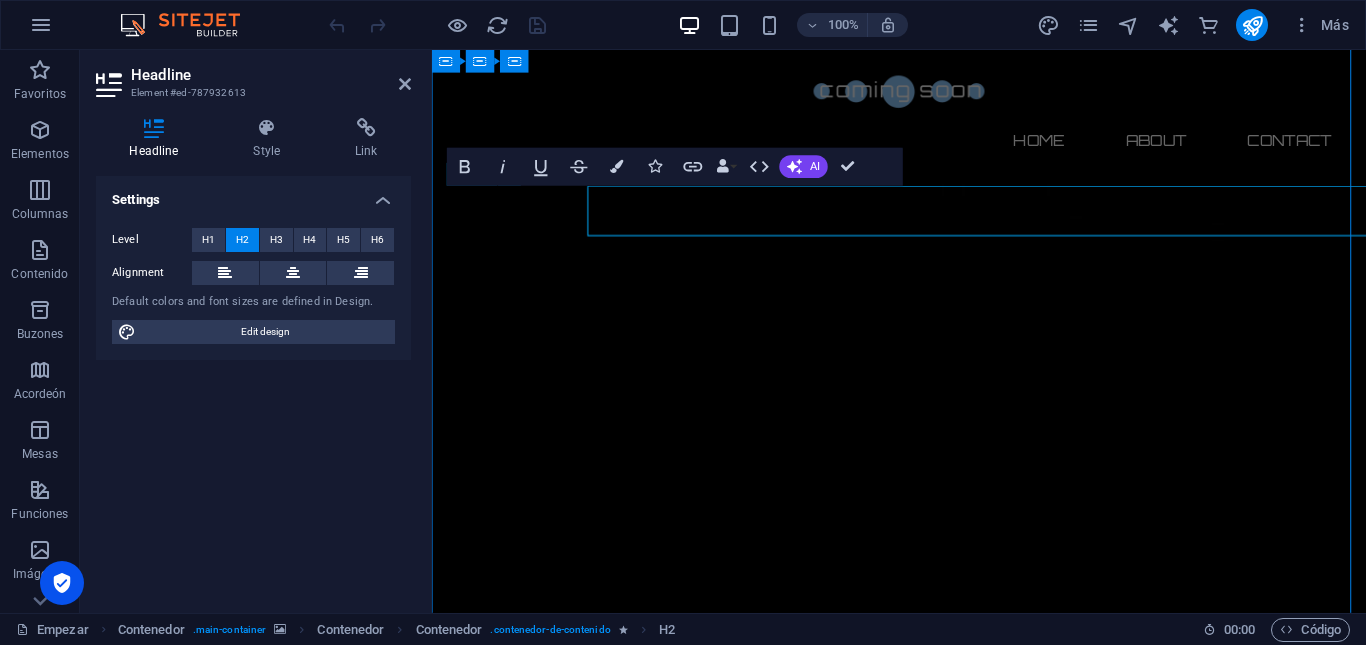 drag, startPoint x: 1488, startPoint y: 221, endPoint x: 1173, endPoint y: 229, distance: 315.10156 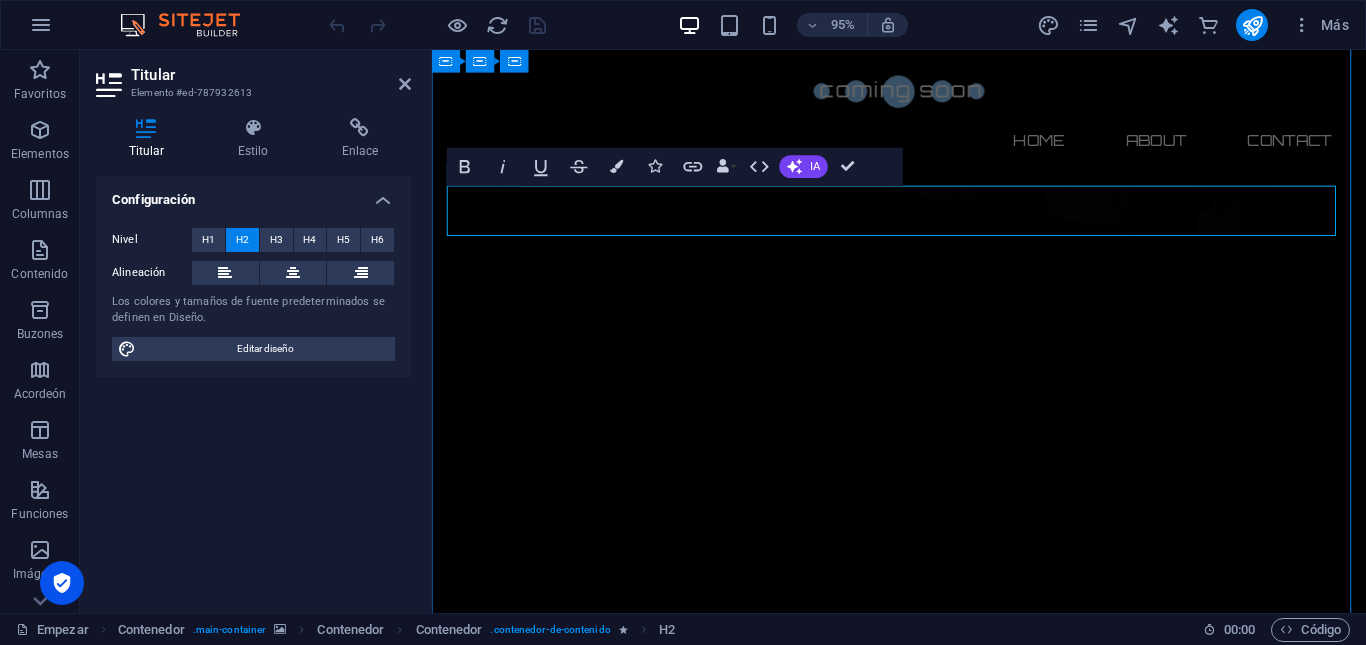 type 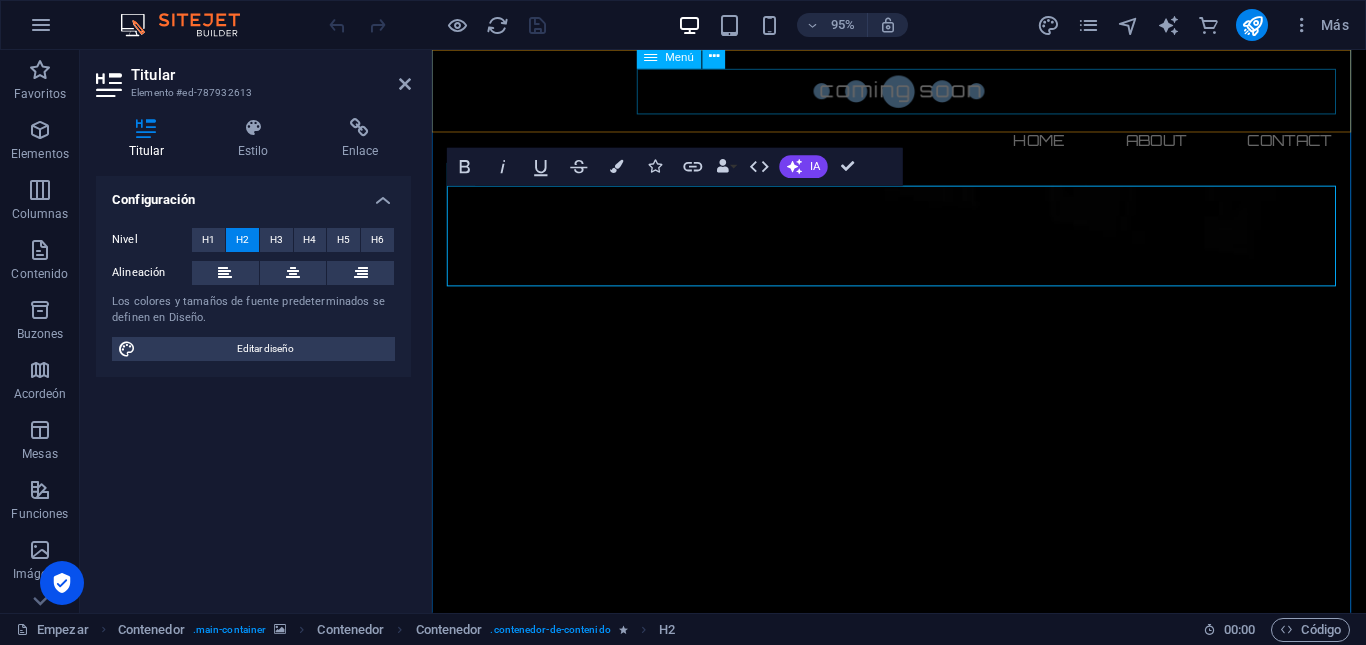 click on "Home About Contact" at bounding box center [924, 145] 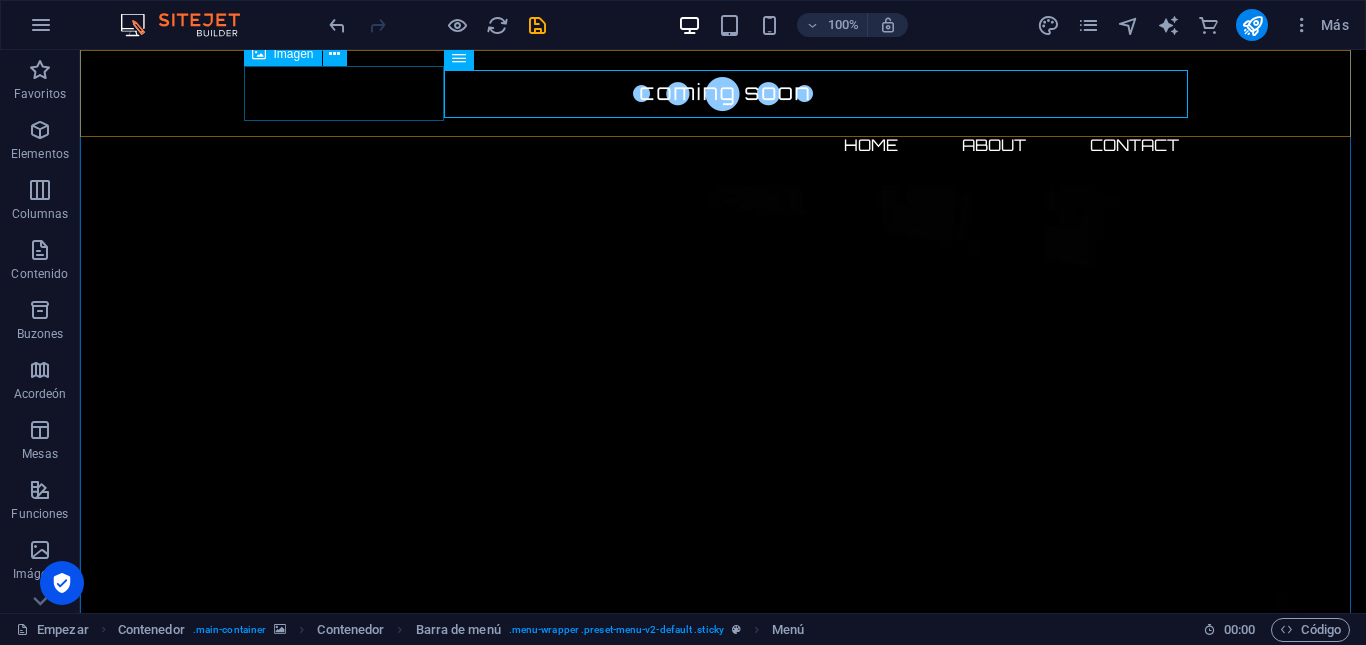 click at bounding box center [723, 93] 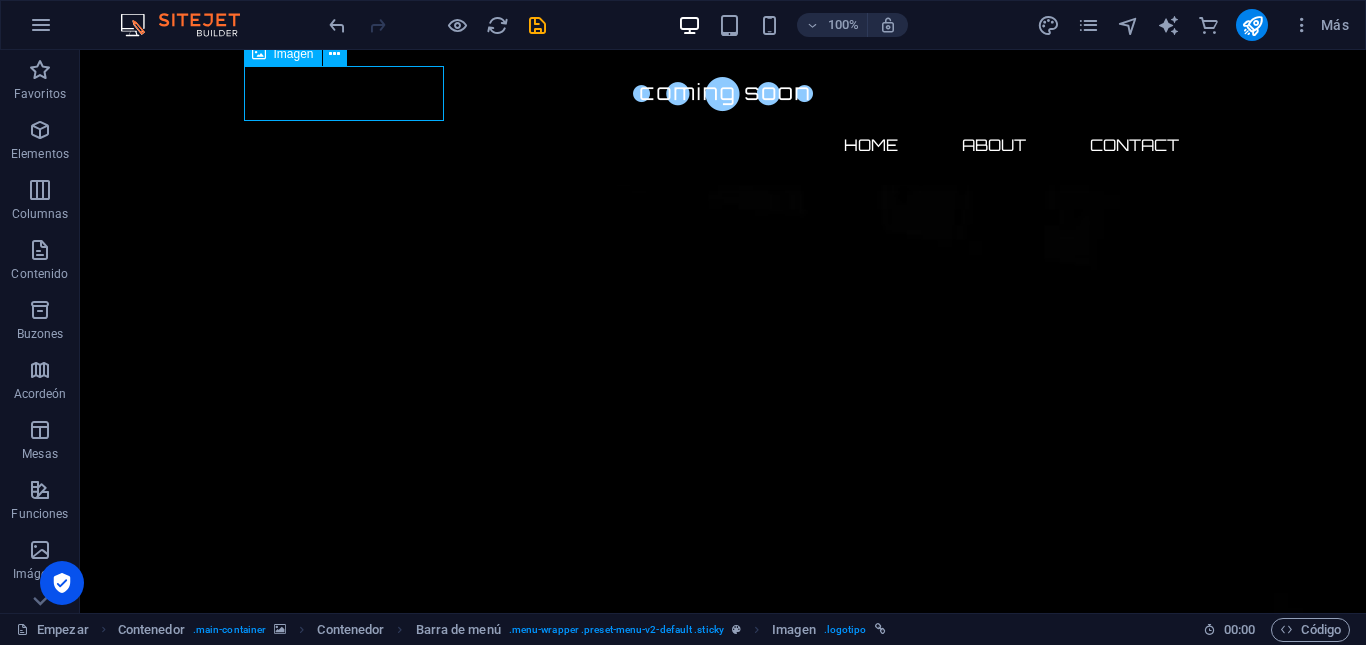 click at bounding box center [723, 93] 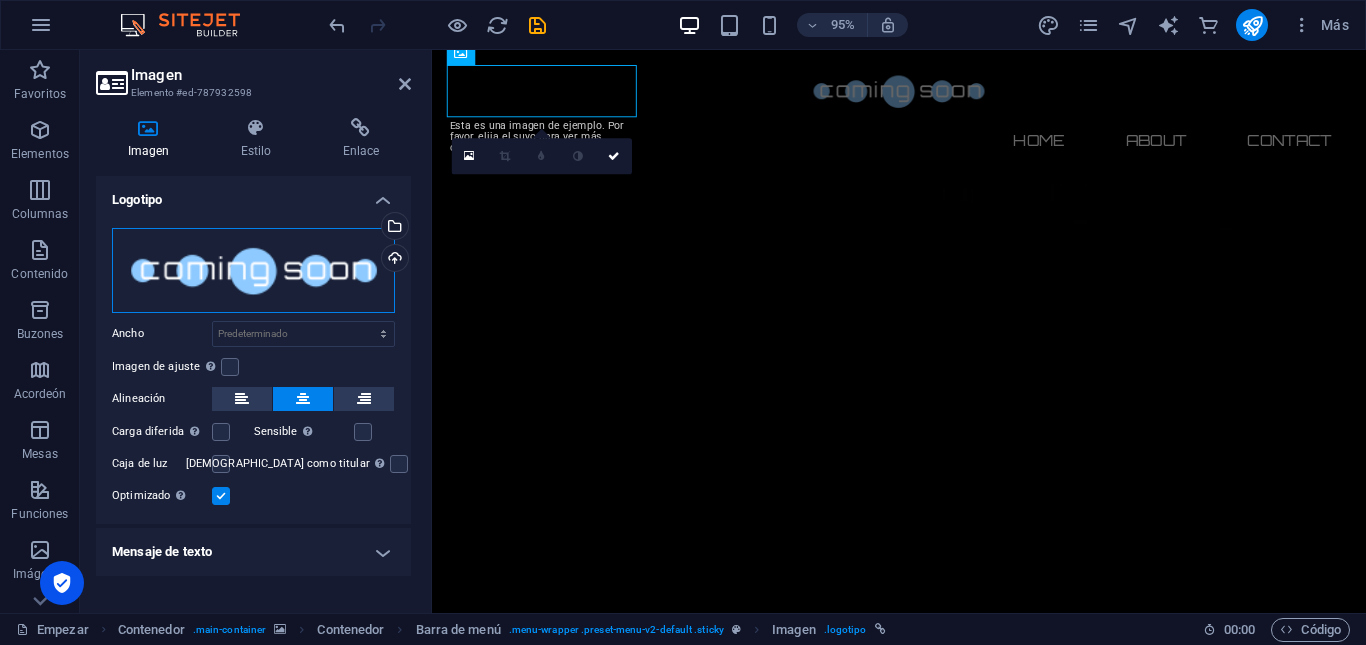 click on "Drag files here, click to choose files or select files from Files or our free stock photos & videos" at bounding box center (253, 270) 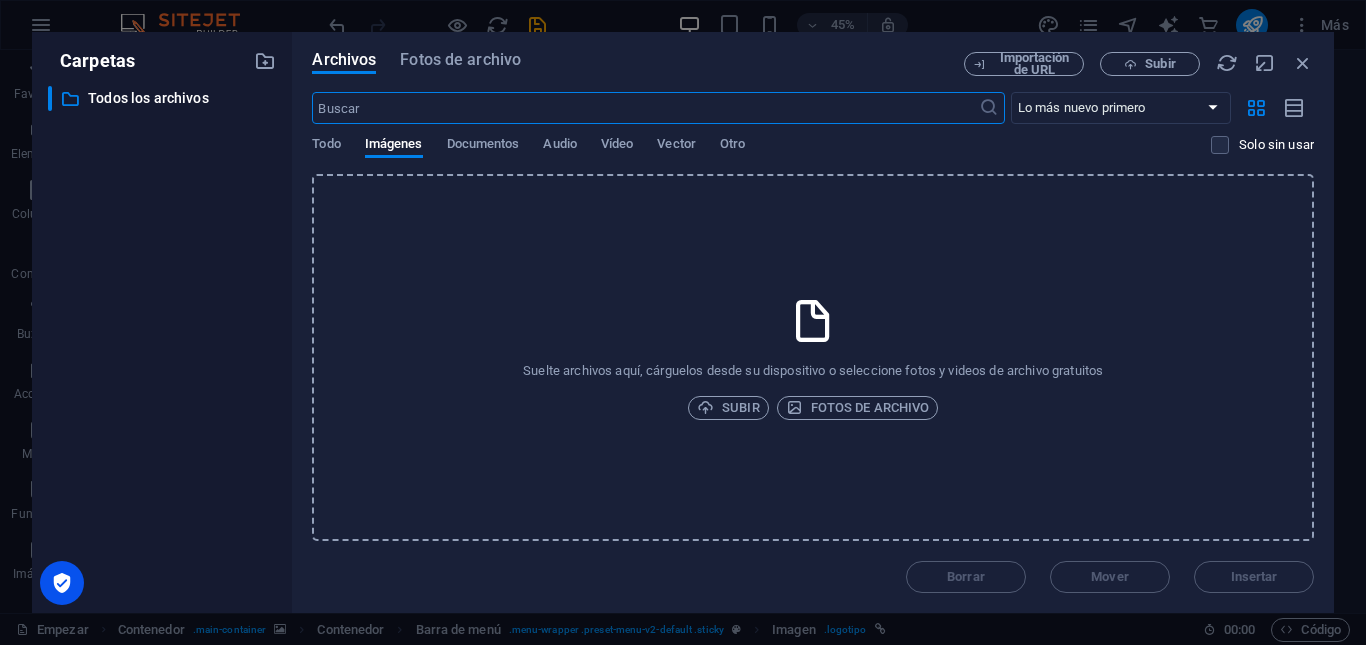 click on "​ All files Todos los archivos" at bounding box center (162, 341) 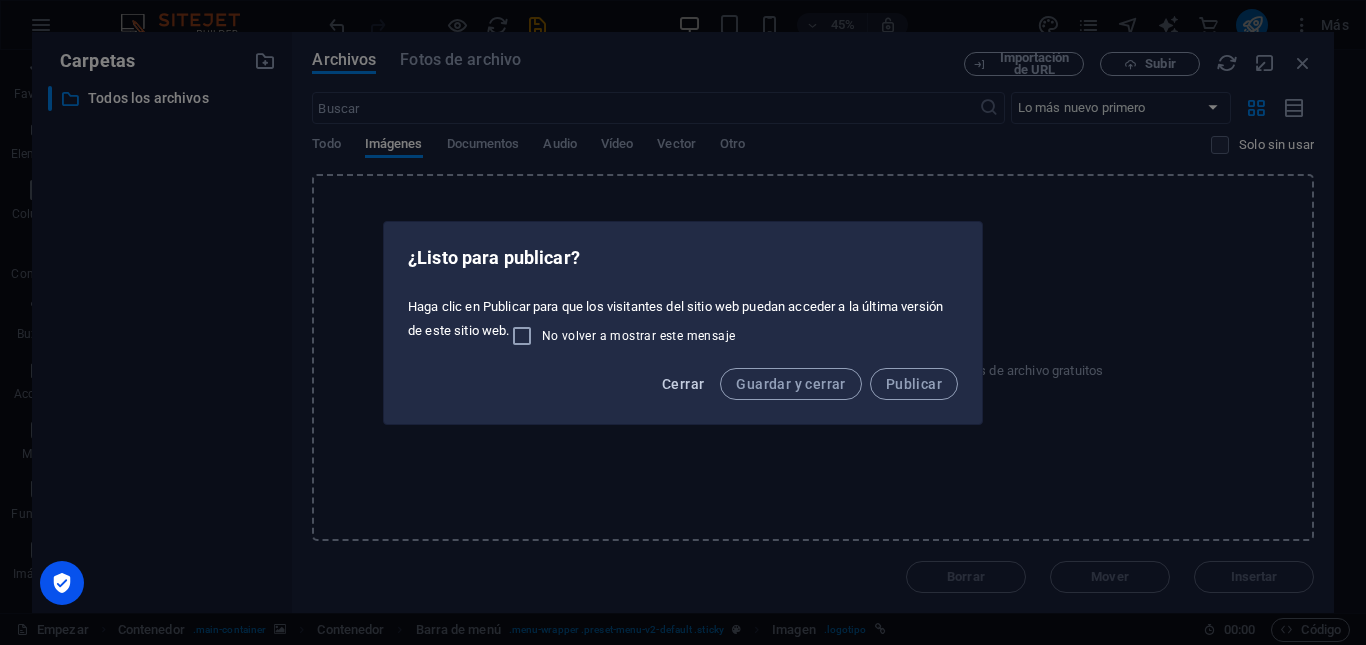 click on "Cerrar" at bounding box center (683, 384) 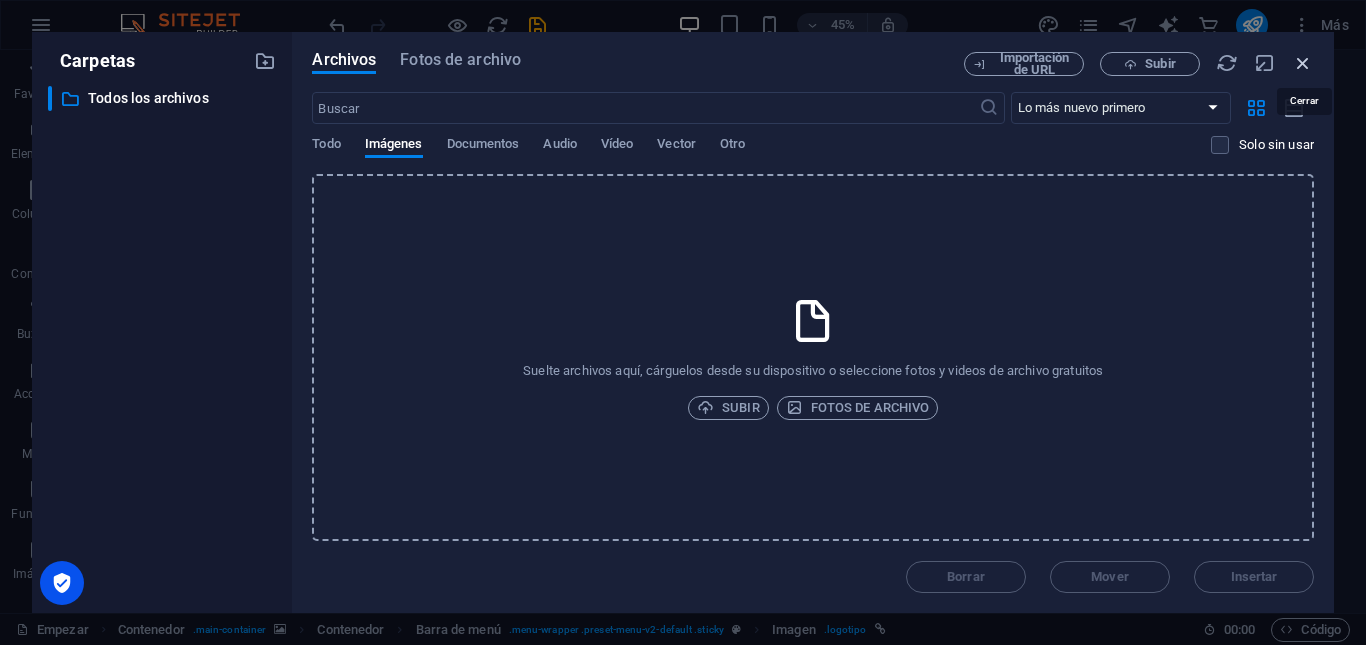 click at bounding box center [1303, 63] 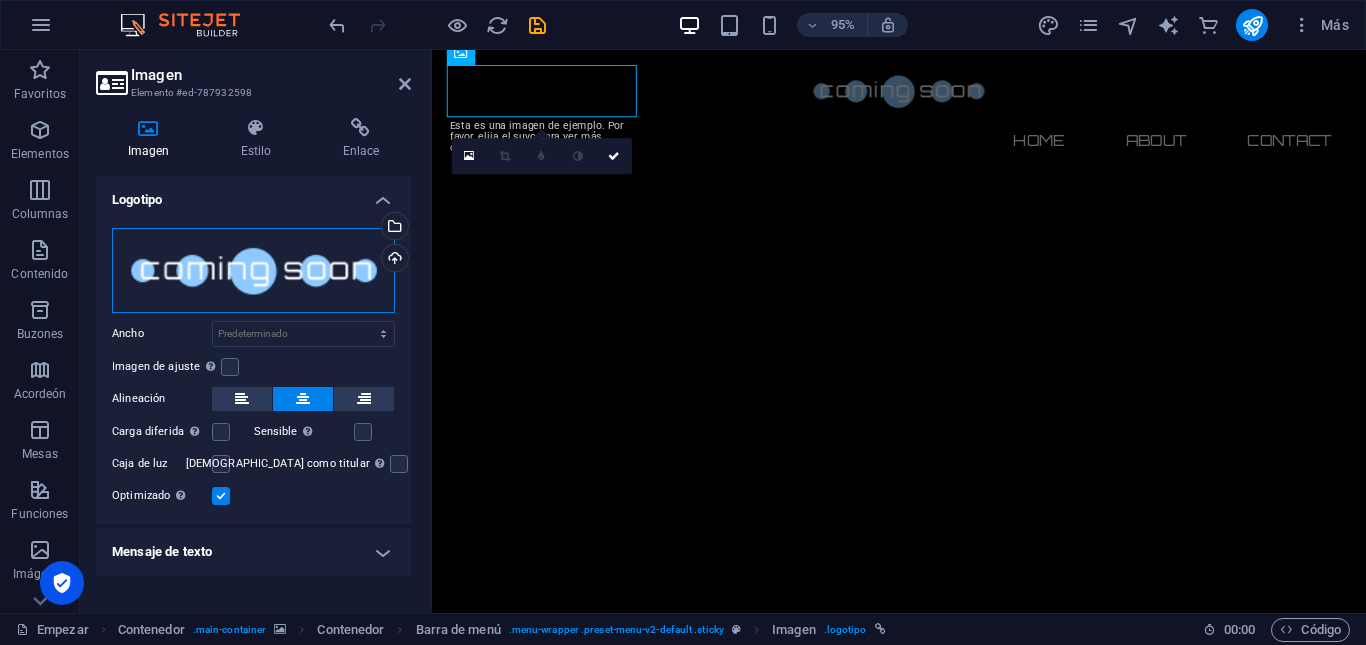 click on "Arrastre los archivos aquí, haga clic para elegir archivos o seleccione archivos de Archivos o de nuestras fotos y videos de archivo gratuitos" at bounding box center [253, 270] 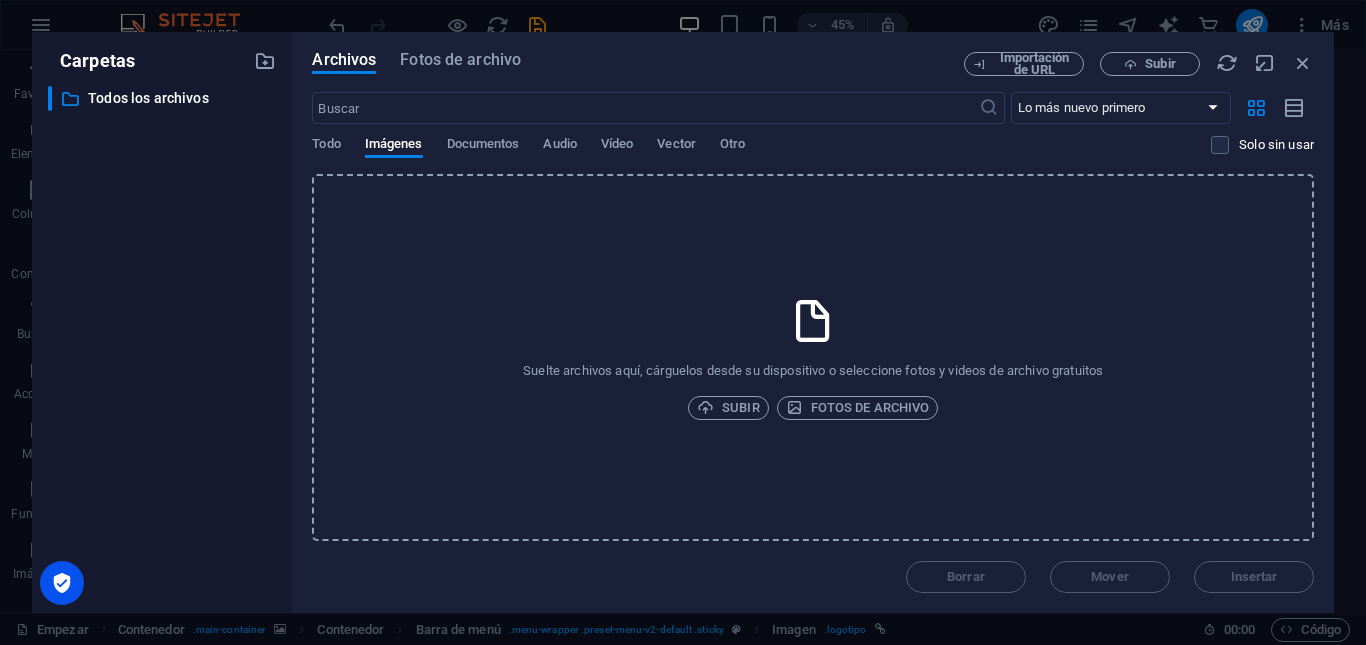 click on "Suelte archivos aquí, cárguelos desde su dispositivo o seleccione fotos y videos de archivo gratuitos Subir Fotos de archivo" at bounding box center (813, 357) 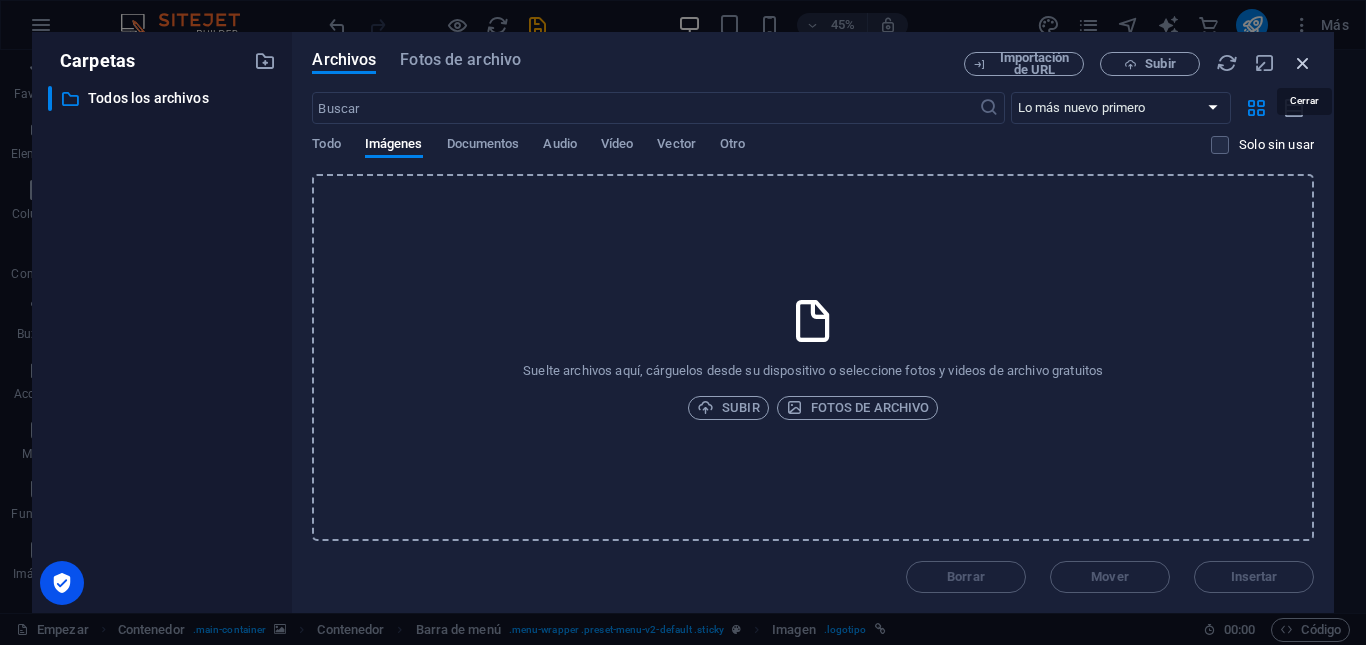click at bounding box center [1303, 63] 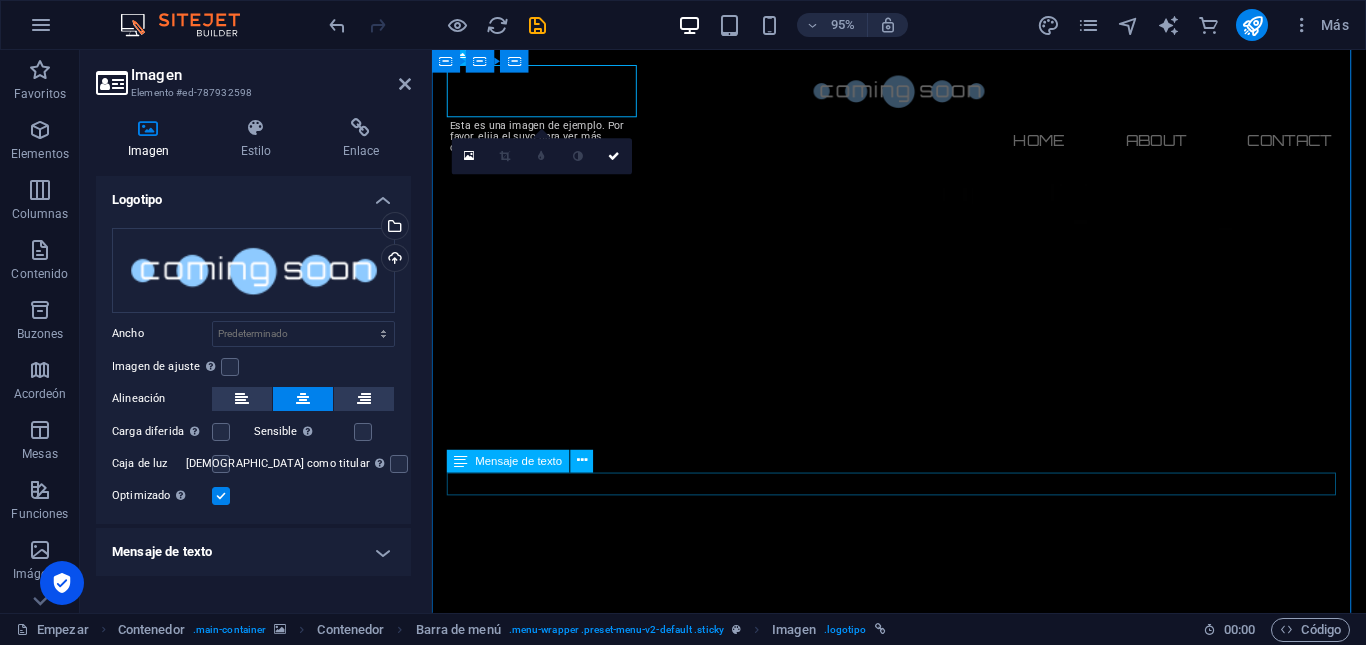 click on "Our website is under construction. We`ll be here soon with our new awesome site, subscribe to be notified." at bounding box center [924, 3068] 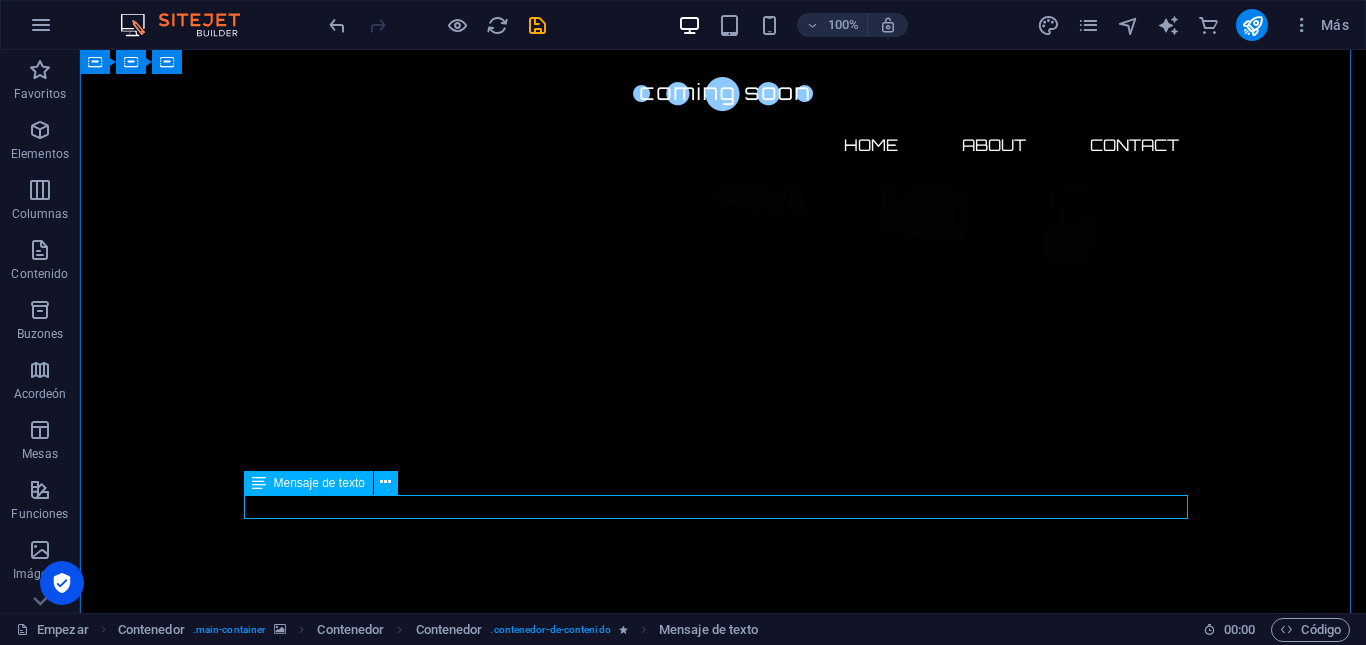 click on "Our website is under construction. We`ll be here soon with our new awesome site, subscribe to be notified." at bounding box center [723, 3068] 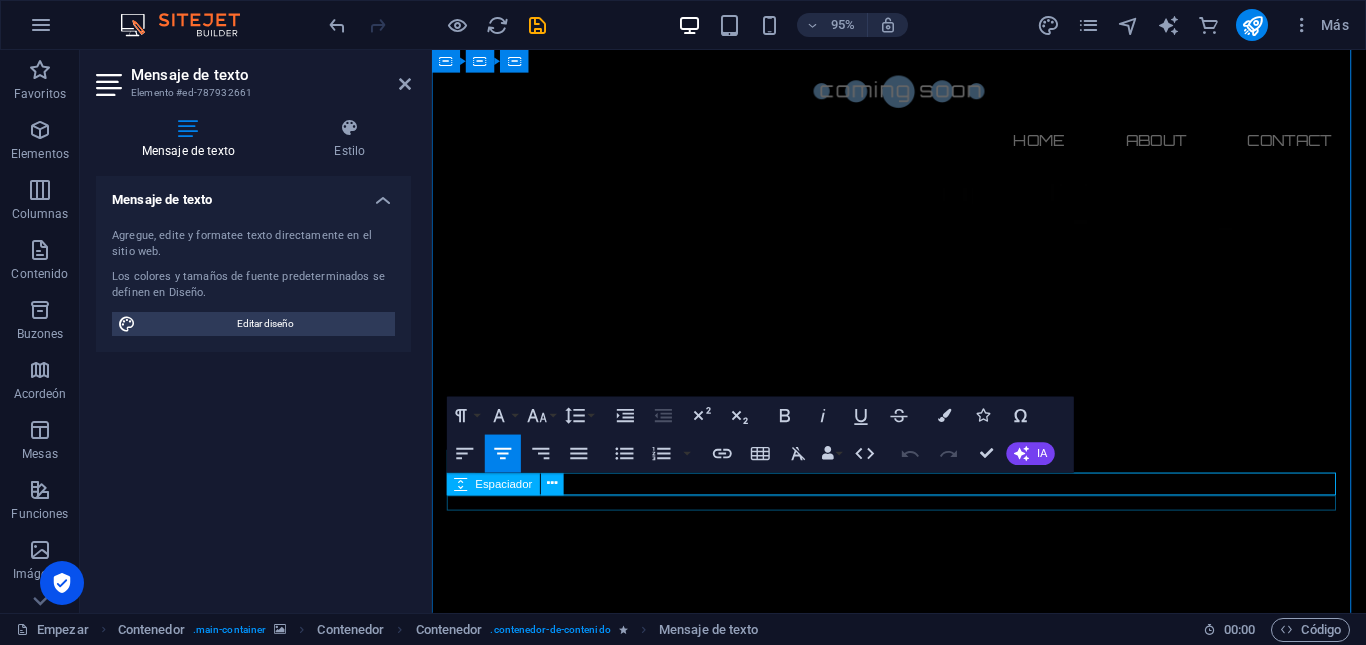 click at bounding box center [924, 3088] 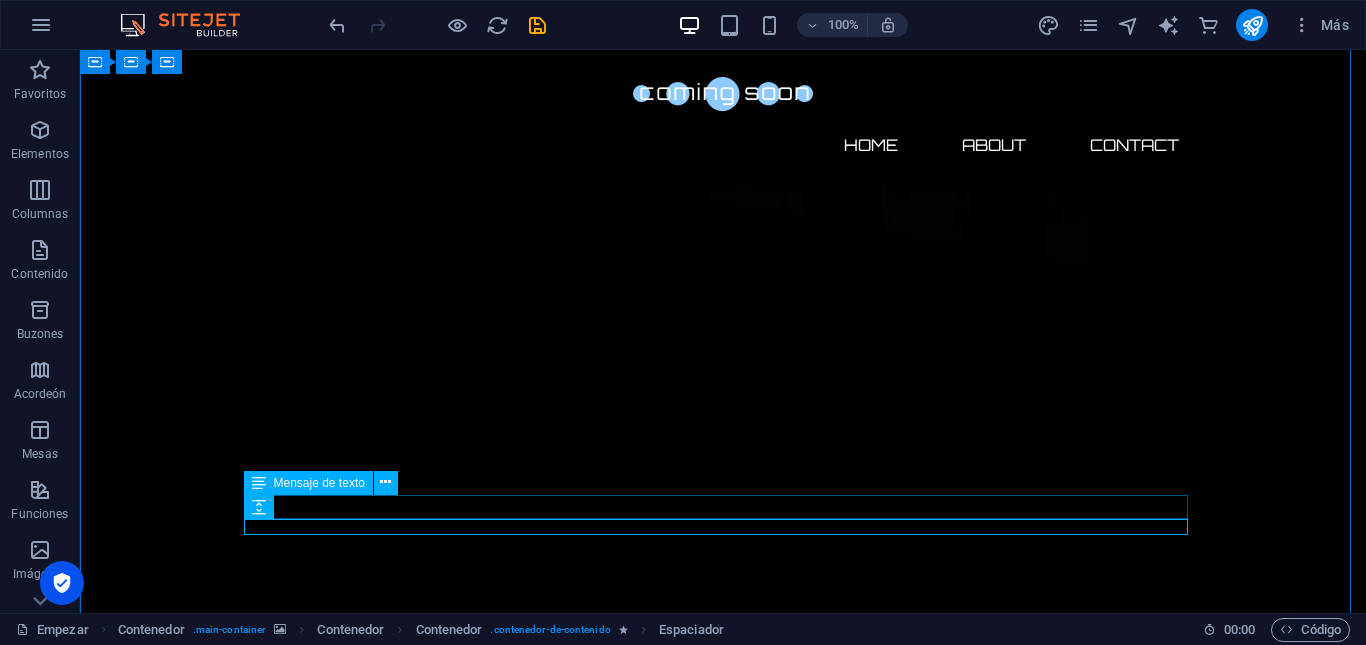 click on "Our website is under construction. We`ll be here soon with our new awesome site, subscribe to be notified." at bounding box center (723, 3068) 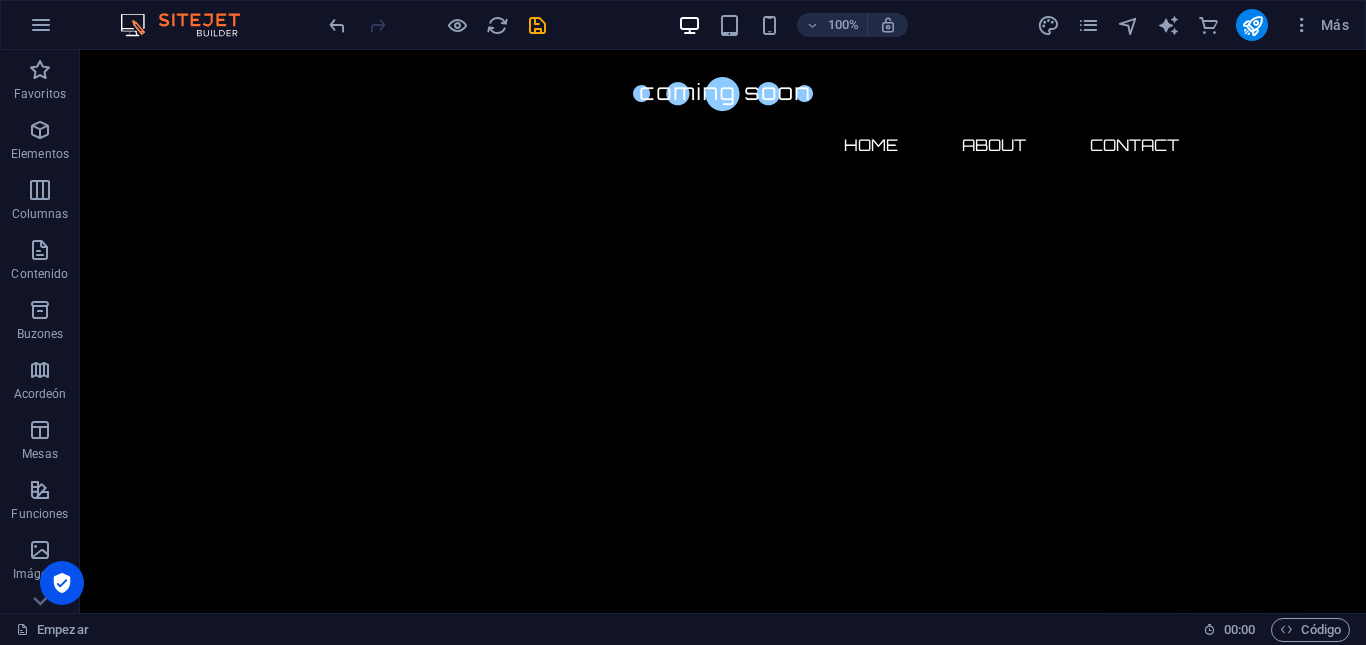 scroll, scrollTop: 201, scrollLeft: 0, axis: vertical 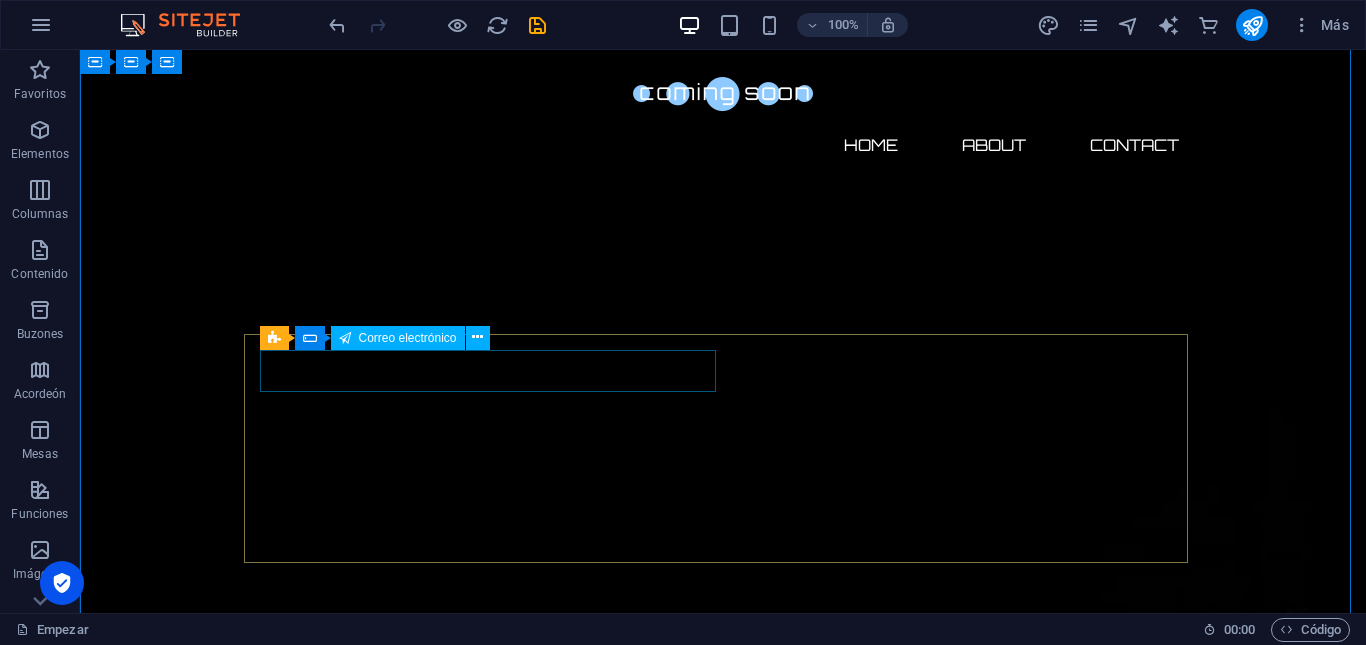 click 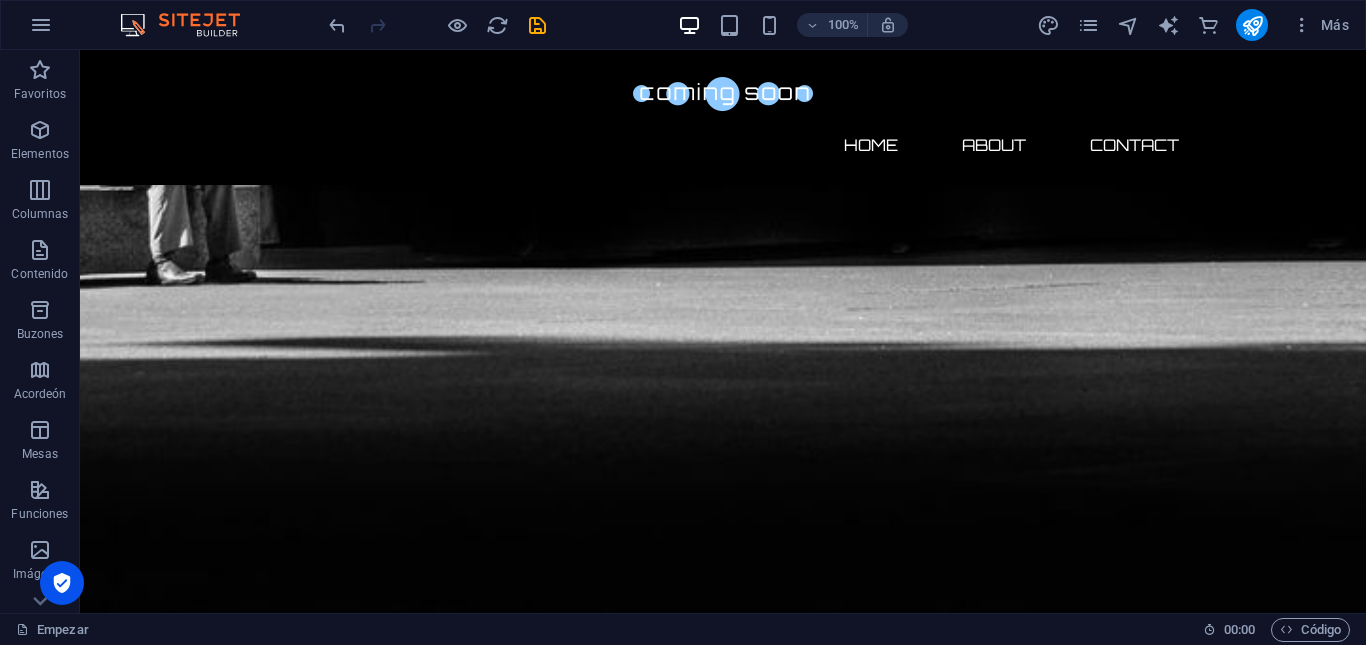scroll, scrollTop: 1554, scrollLeft: 0, axis: vertical 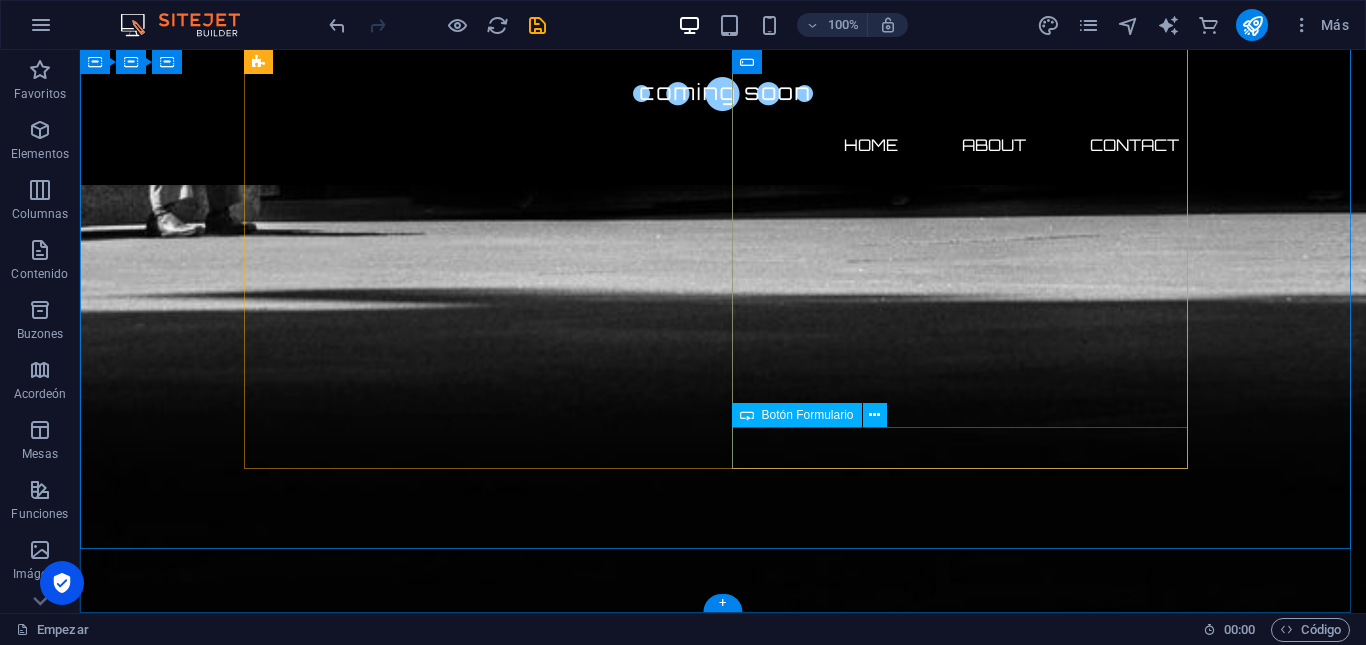 click on "Submit" 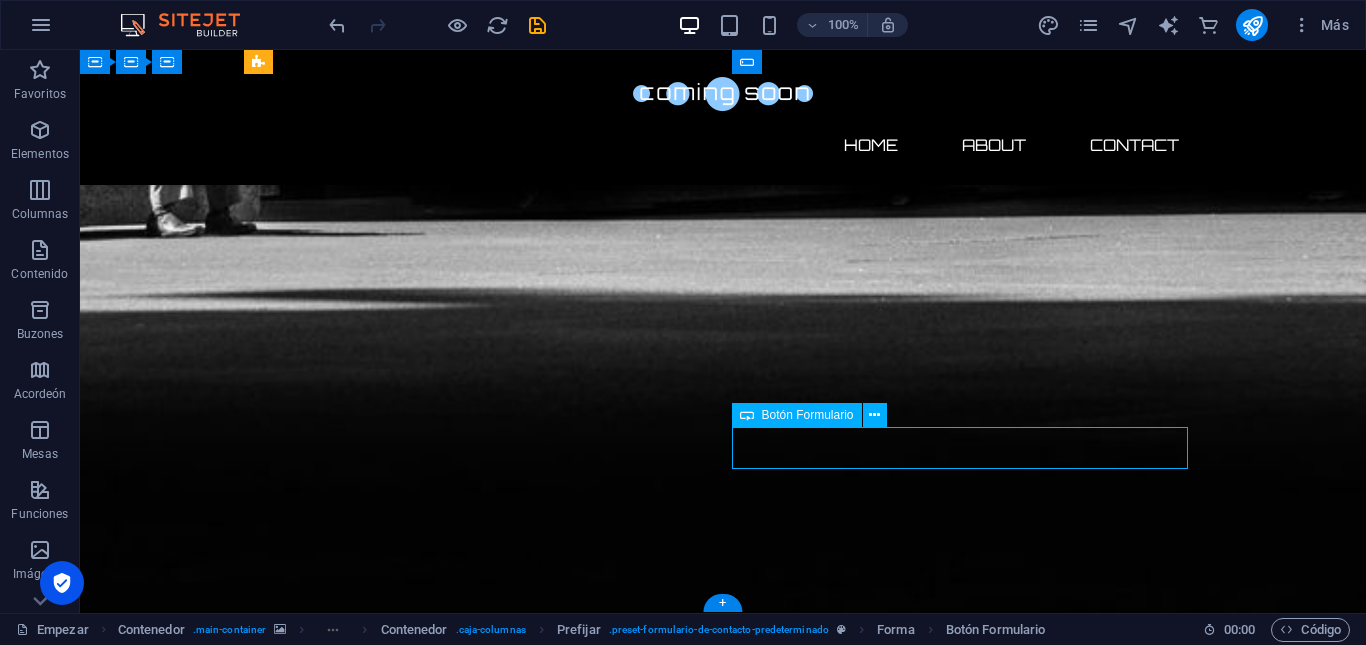 click on "Submit" 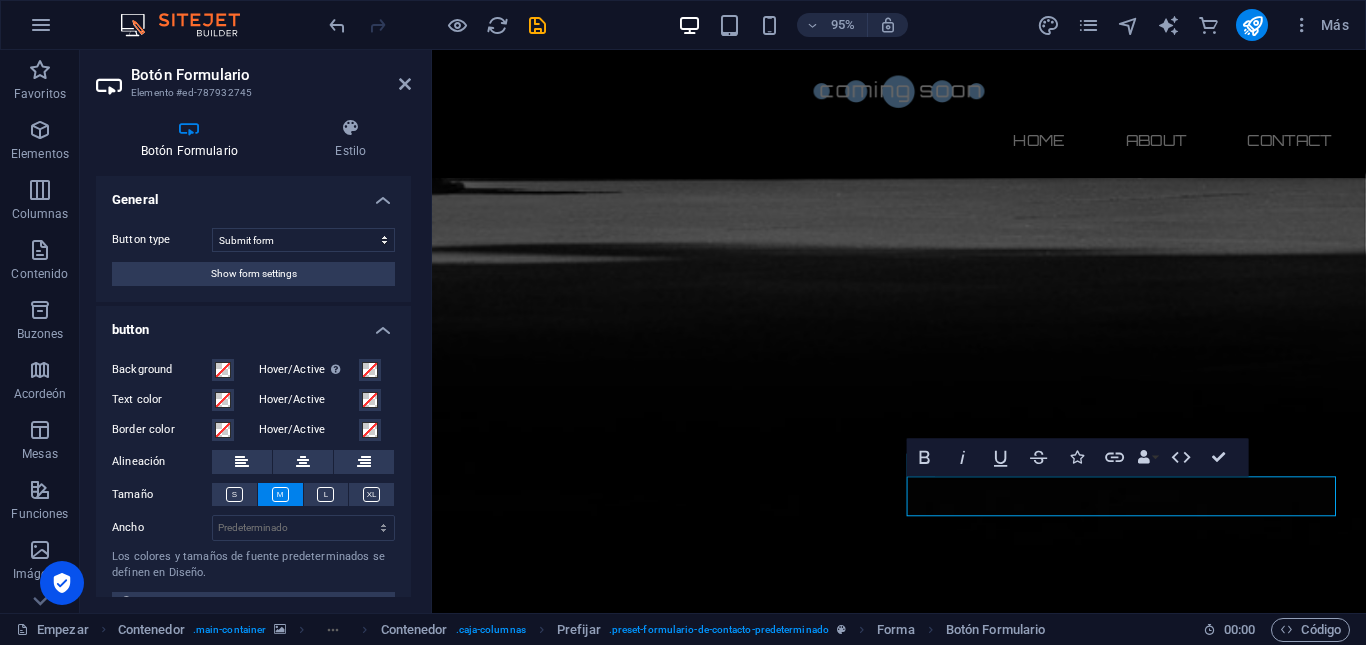 scroll, scrollTop: 1482, scrollLeft: 0, axis: vertical 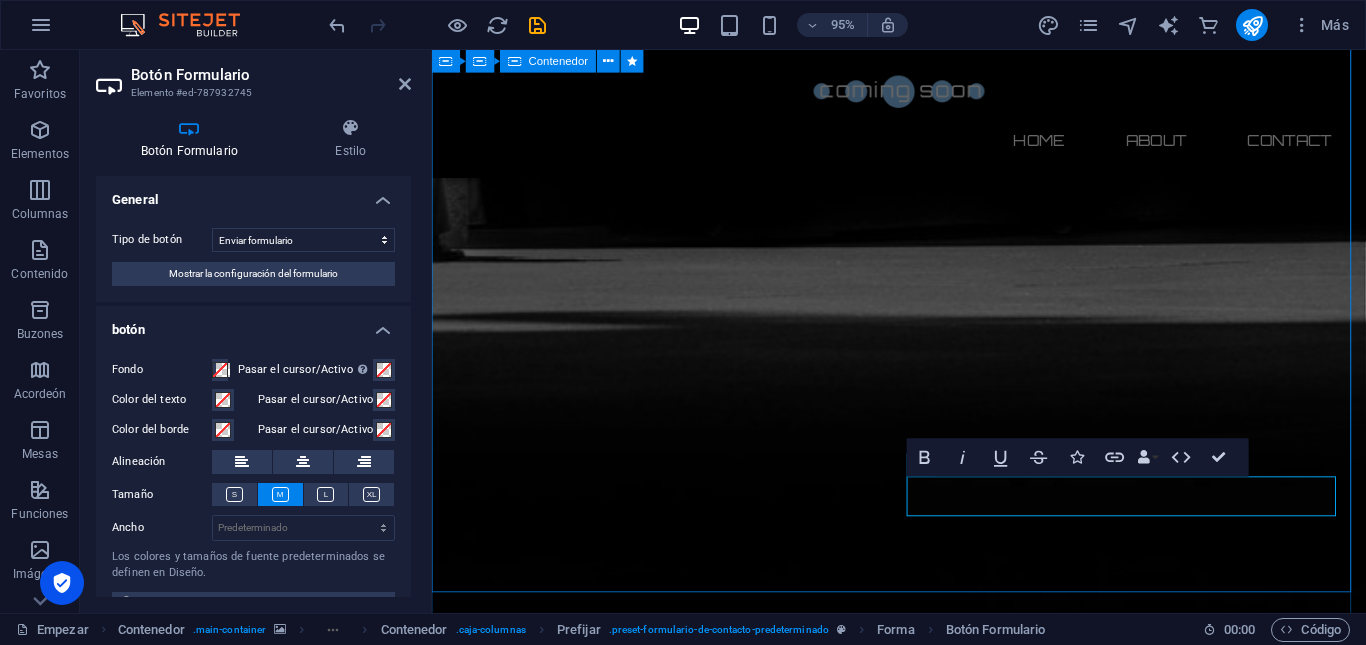 click on "Contact us Lorem ipsum dolor sit amet, consetetur sadipscing elitr, sed diam nonumy eirmod tempor invidunt ut labore et dolore magna aliquyam erat, sed diam voluptua. At vero eos et accusam et justo duo dolores et ea rebum. Stet clita kasd gubergren, no sea takimata sanctus est Lorem ipsum dolor sit amet. Lorem ipsum dolor sit amet, consetetur sadipscing elitr, sed diam nonumy eirmod tempor invidunt ut labore et dolore magna aliquyam erat, sed diam voluptua. At vero eos et accusam et justo duo dolores et ea rebum. Stet clita kasd gubergren, no sea takimata sanctus est Lorem ipsum dolor sit amet. Address :  Brooklyn Bridge   New York, NY   10038 Phone :  + 1-123-456-7890 Email :  70b016bfa58b184c406793c7b287fe@cpanel.local   I have read and understand the privacy policy. Unreadable? Regenerate Submit" at bounding box center (923, 2954) 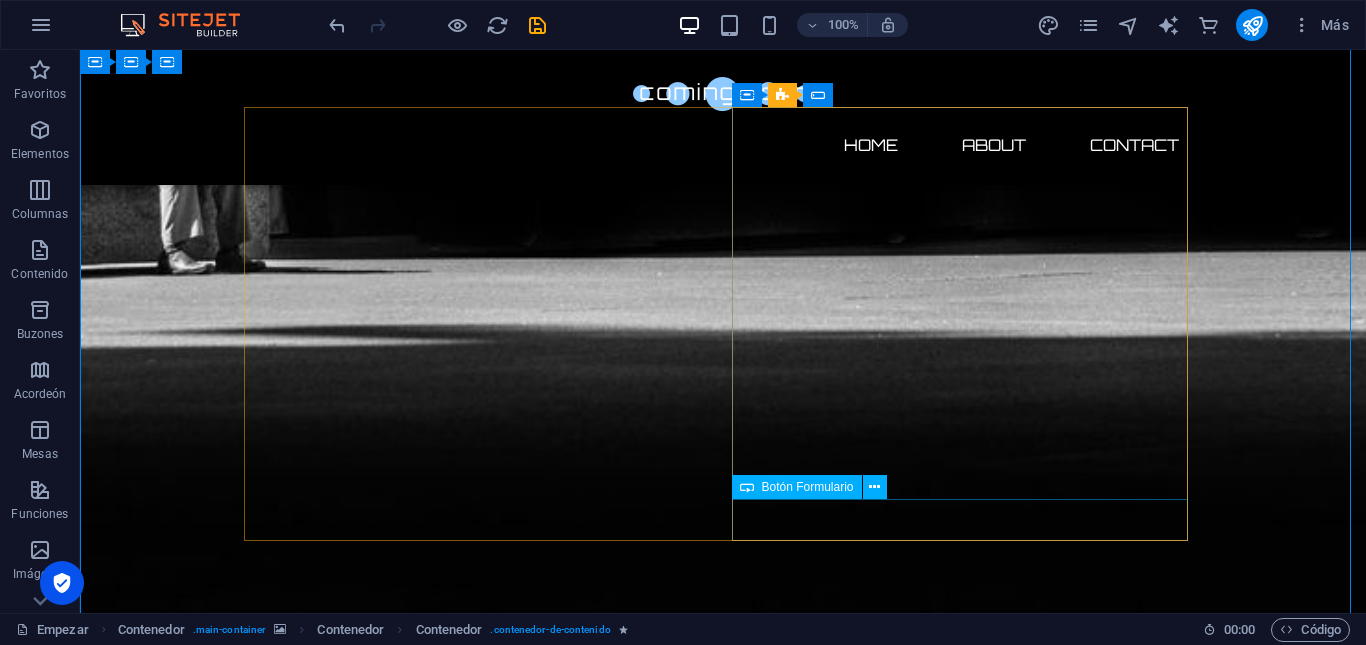 click on "Submit" 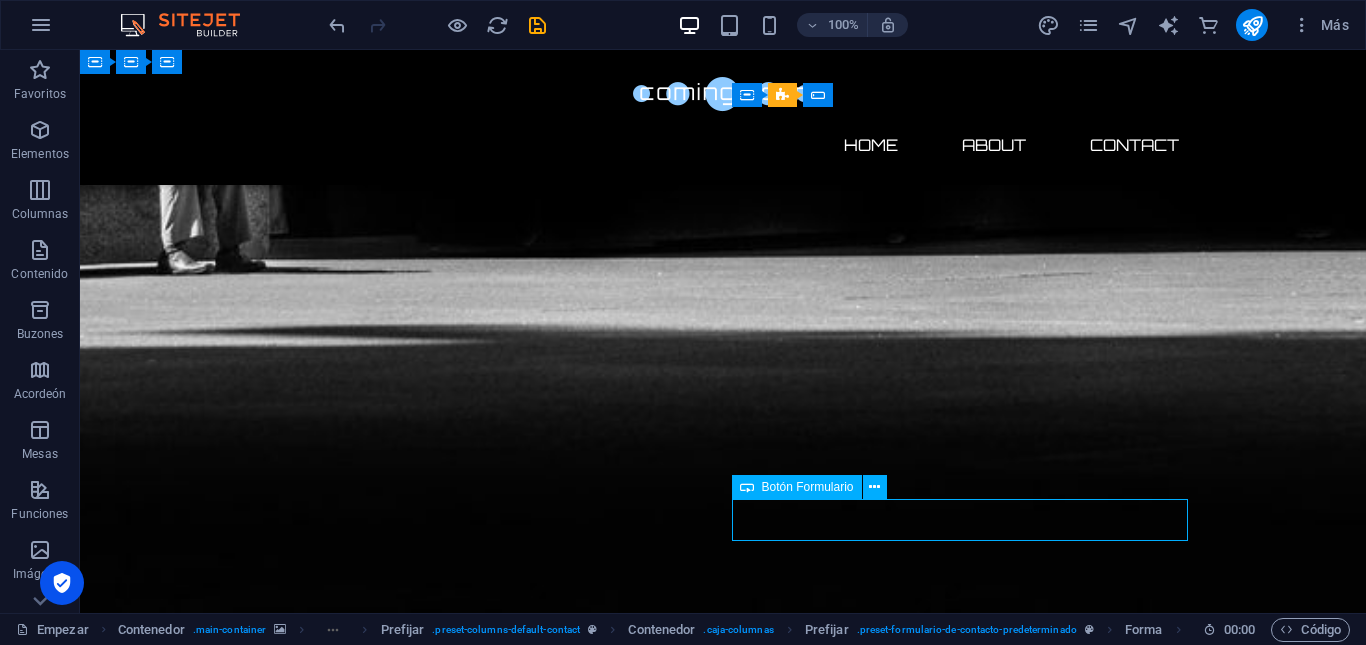 click on "Submit" 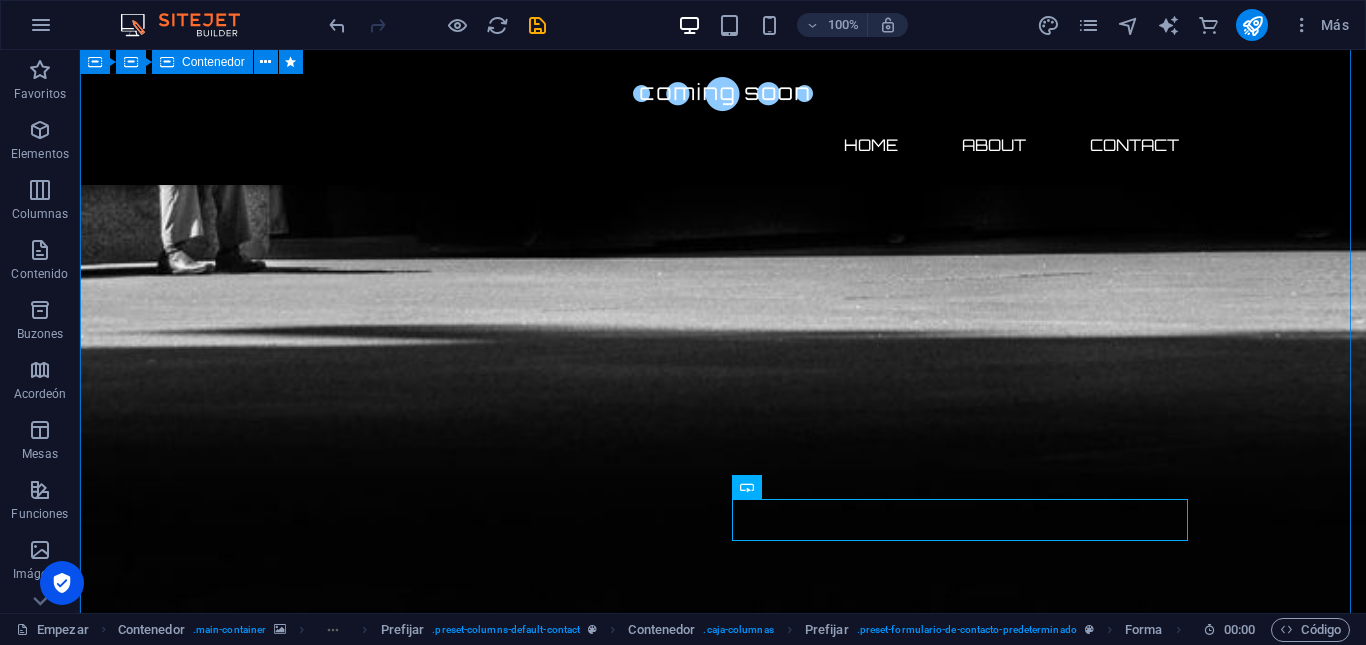 click on "Contact us Lorem ipsum dolor sit amet, consetetur sadipscing elitr, sed diam nonumy eirmod tempor invidunt ut labore et dolore magna aliquyam erat, sed diam voluptua. At vero eos et accusam et justo duo dolores et ea rebum. Stet clita kasd gubergren, no sea takimata sanctus est Lorem ipsum dolor sit amet. Lorem ipsum dolor sit amet, consetetur sadipscing elitr, sed diam nonumy eirmod tempor invidunt ut labore et dolore magna aliquyam erat, sed diam voluptua. At vero eos et accusam et justo duo dolores et ea rebum. Stet clita kasd gubergren, no sea takimata sanctus est Lorem ipsum dolor sit amet. Address :  Brooklyn Bridge   New York, NY   10038 Phone :  + 1-123-456-7890 Email :  70b016bfa58b184c406793c7b287fe@cpanel.local   I have read and understand the privacy policy. Unreadable? Regenerate Submit" at bounding box center (723, 2955) 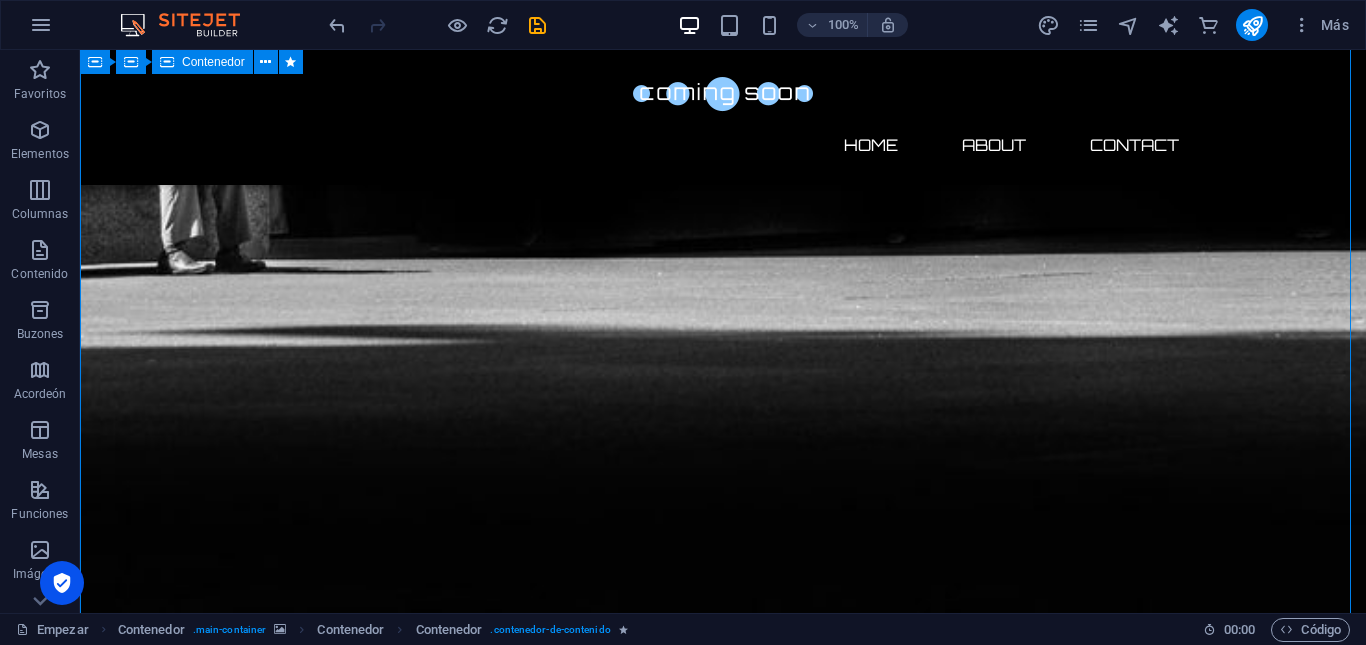 click on "Contact us Lorem ipsum dolor sit amet, consetetur sadipscing elitr, sed diam nonumy eirmod tempor invidunt ut labore et dolore magna aliquyam erat, sed diam voluptua. At vero eos et accusam et justo duo dolores et ea rebum. Stet clita kasd gubergren, no sea takimata sanctus est Lorem ipsum dolor sit amet. Lorem ipsum dolor sit amet, consetetur sadipscing elitr, sed diam nonumy eirmod tempor invidunt ut labore et dolore magna aliquyam erat, sed diam voluptua. At vero eos et accusam et justo duo dolores et ea rebum. Stet clita kasd gubergren, no sea takimata sanctus est Lorem ipsum dolor sit amet. Address :  Brooklyn Bridge   New York, NY   10038 Phone :  + 1-123-456-7890 Email :  70b016bfa58b184c406793c7b287fe@cpanel.local   I have read and understand the privacy policy. Unreadable? Regenerate Submit" at bounding box center [723, 2955] 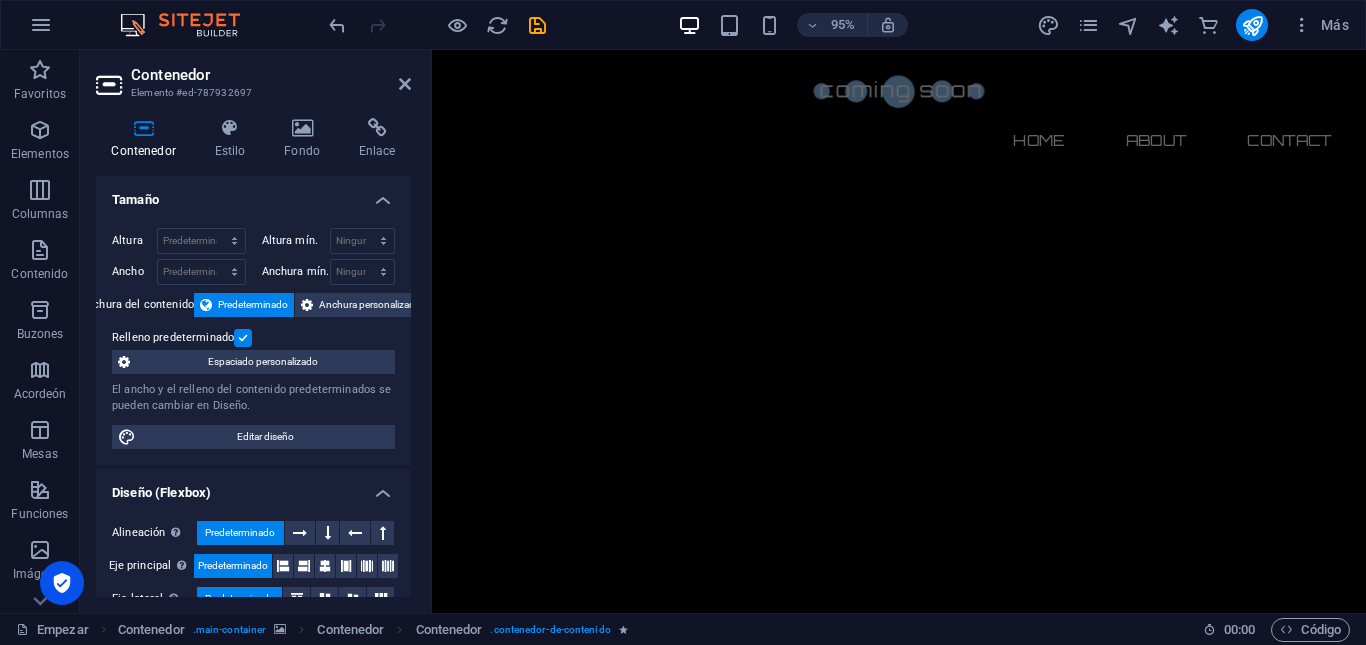 scroll, scrollTop: 0, scrollLeft: 0, axis: both 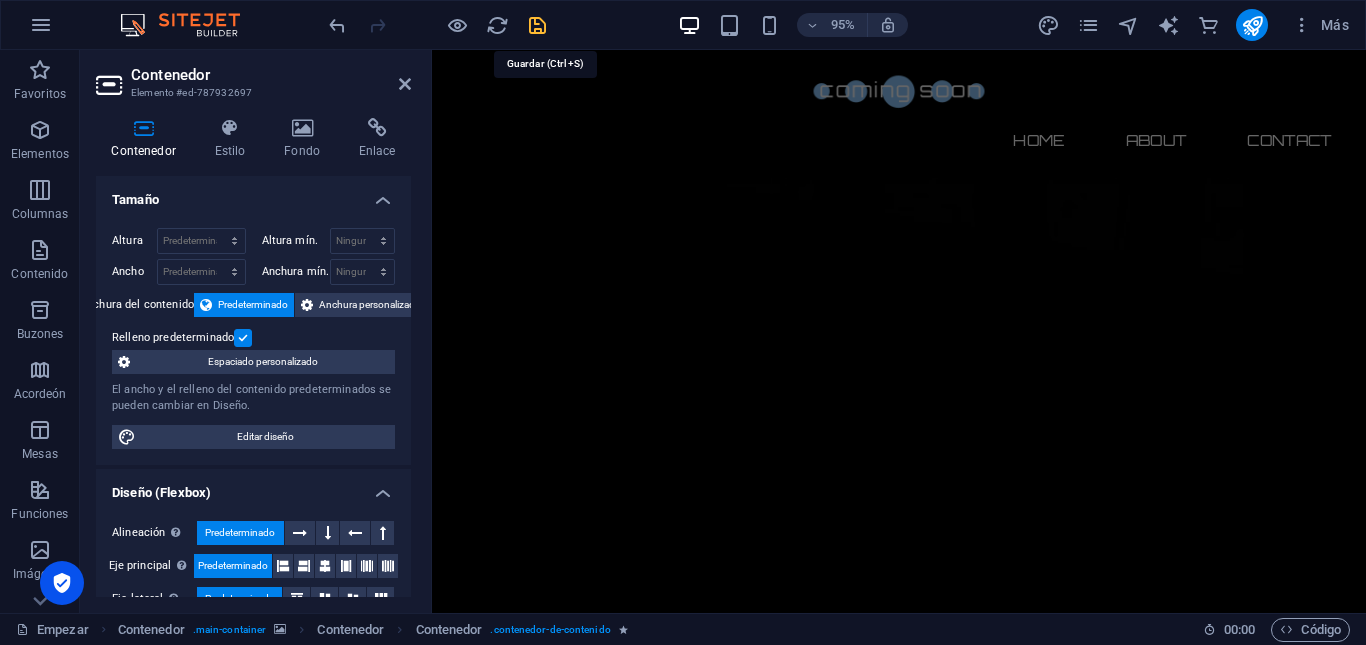click at bounding box center [537, 25] 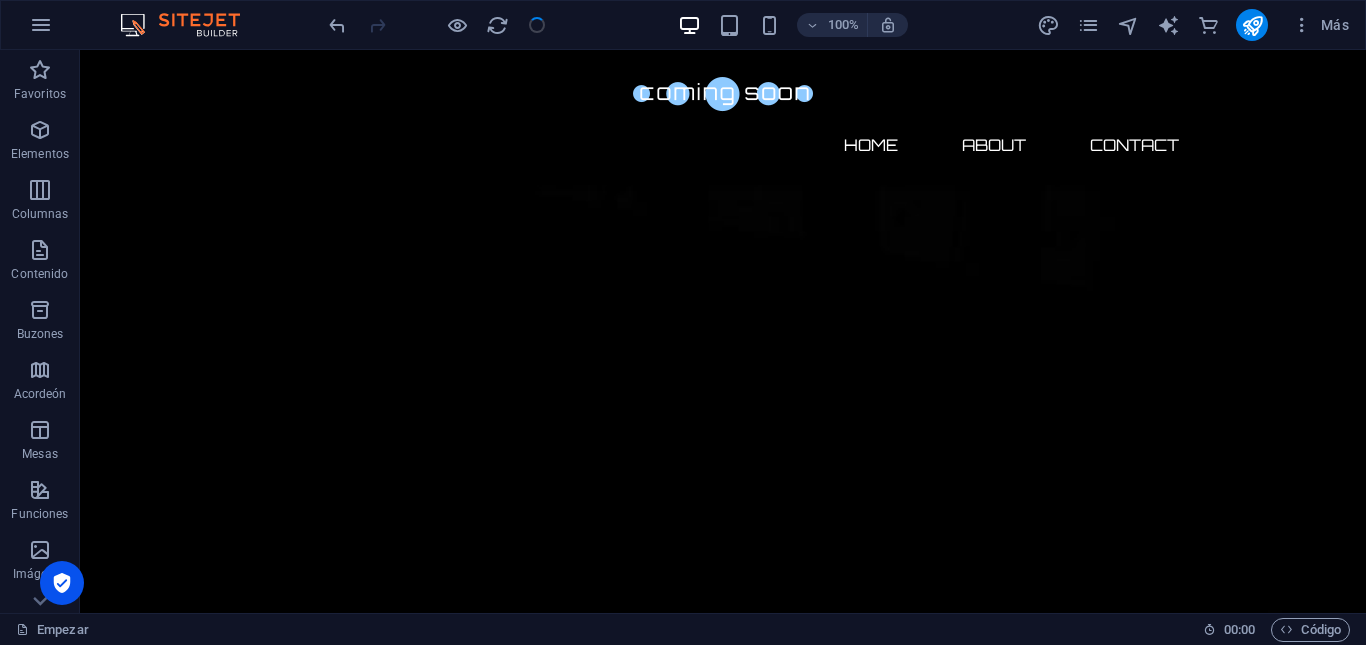 scroll, scrollTop: 1432, scrollLeft: 0, axis: vertical 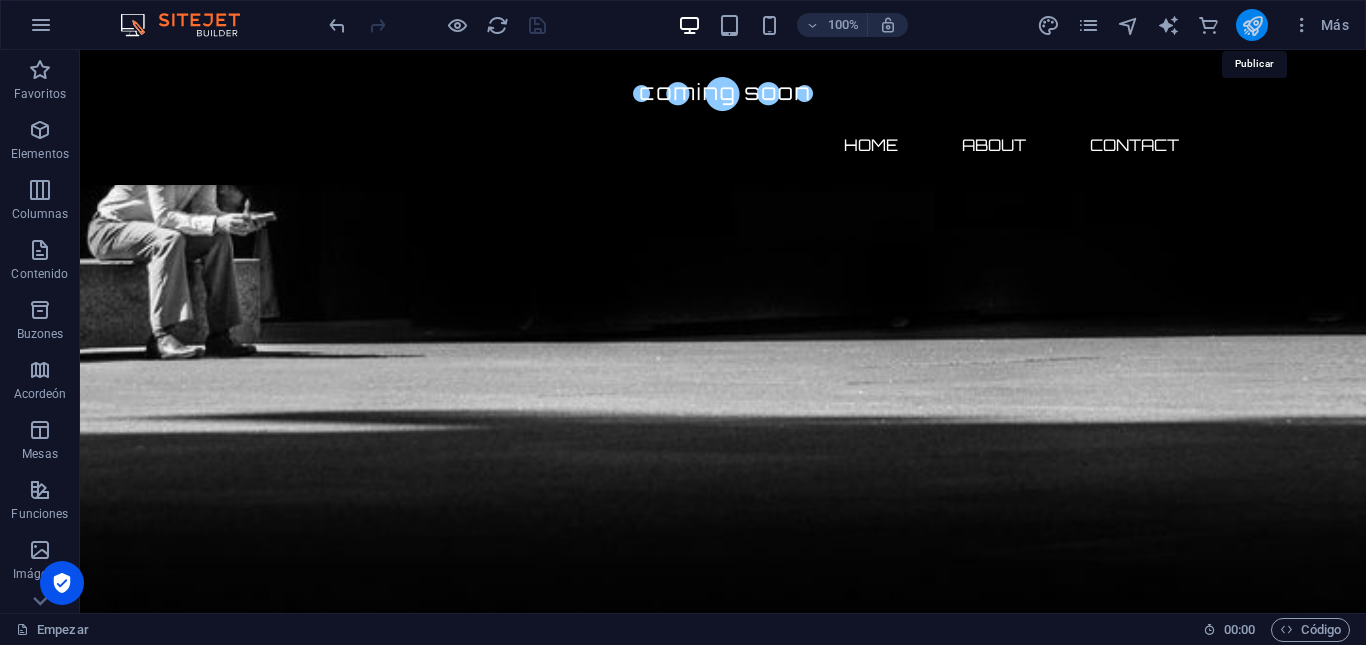 click at bounding box center [1252, 25] 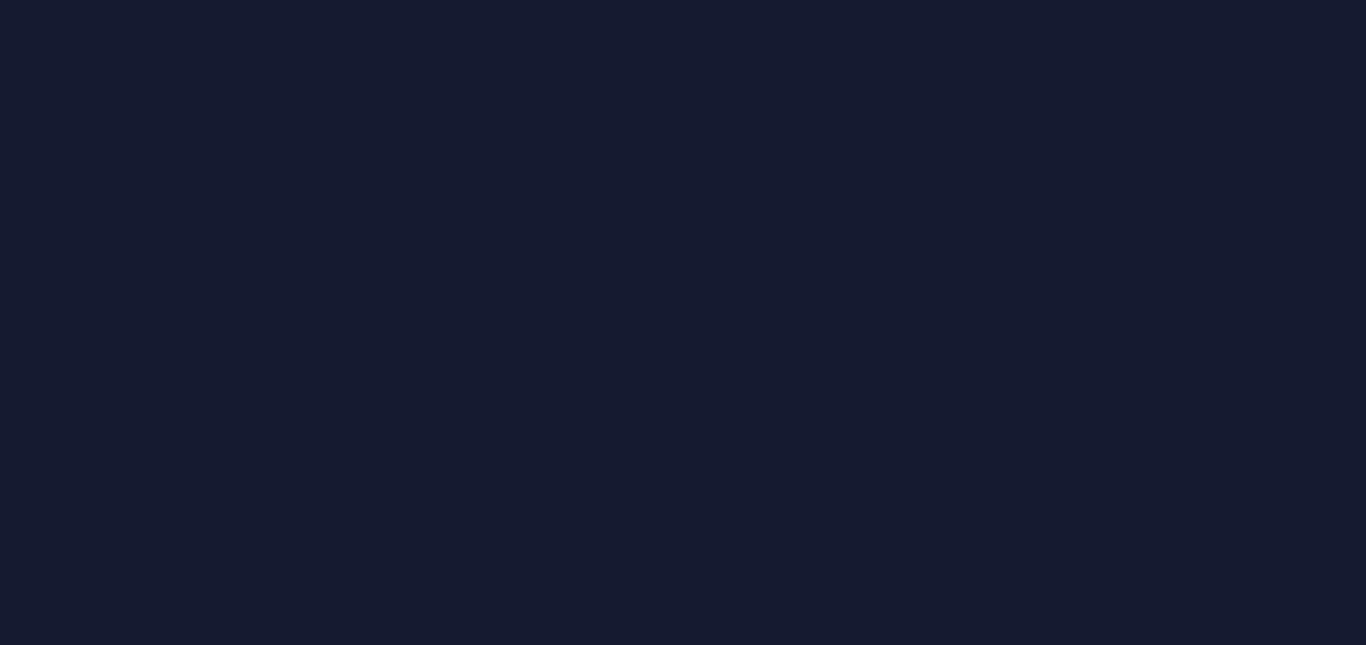scroll, scrollTop: 0, scrollLeft: 0, axis: both 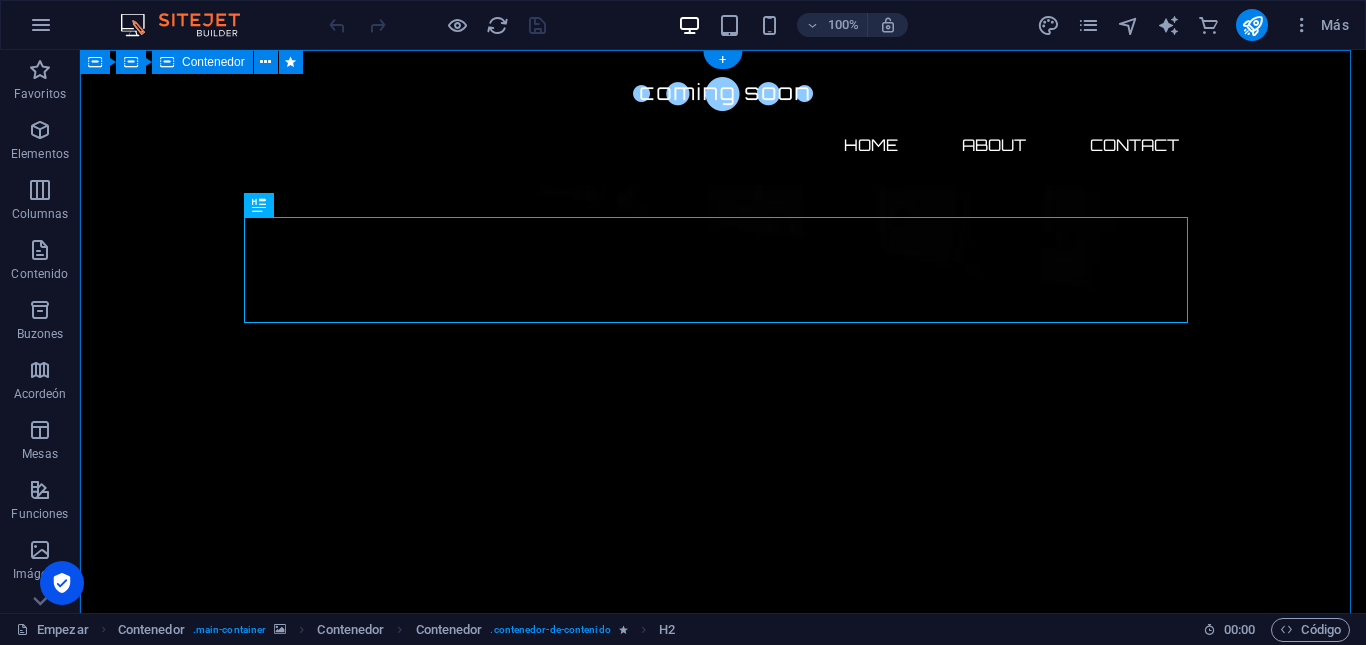 click on "Esta Pagina WEB esta en construccion 0 Days 0 Hours 0 Minutes 0 Seconds Notify me   I have read and understand the privacy policy. Unreadable? Regenerate" at bounding box center (723, 2794) 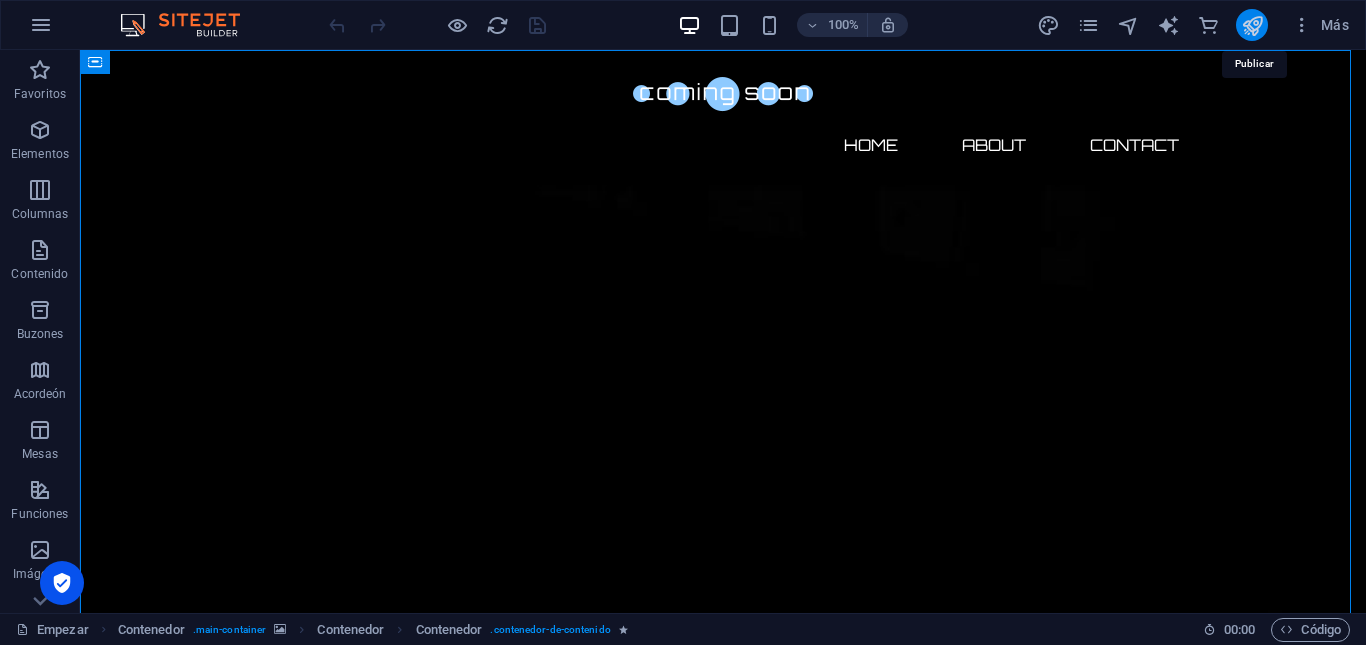 click at bounding box center (1252, 25) 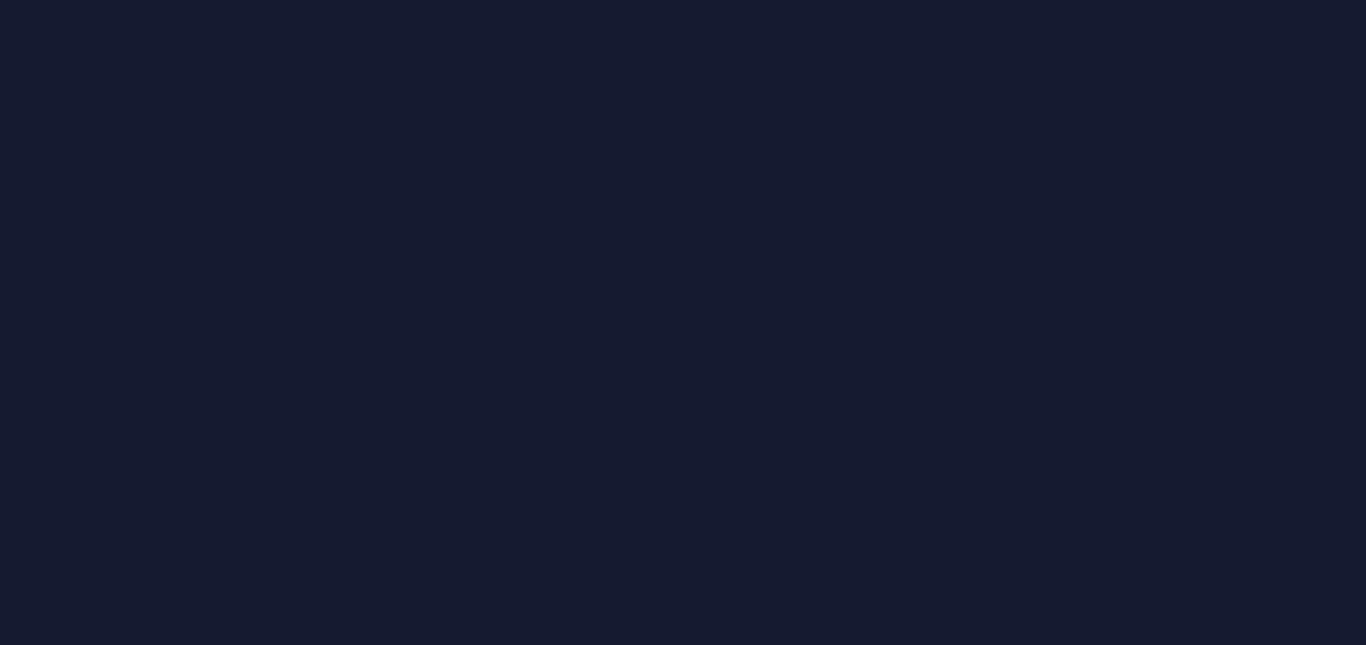 scroll, scrollTop: 0, scrollLeft: 0, axis: both 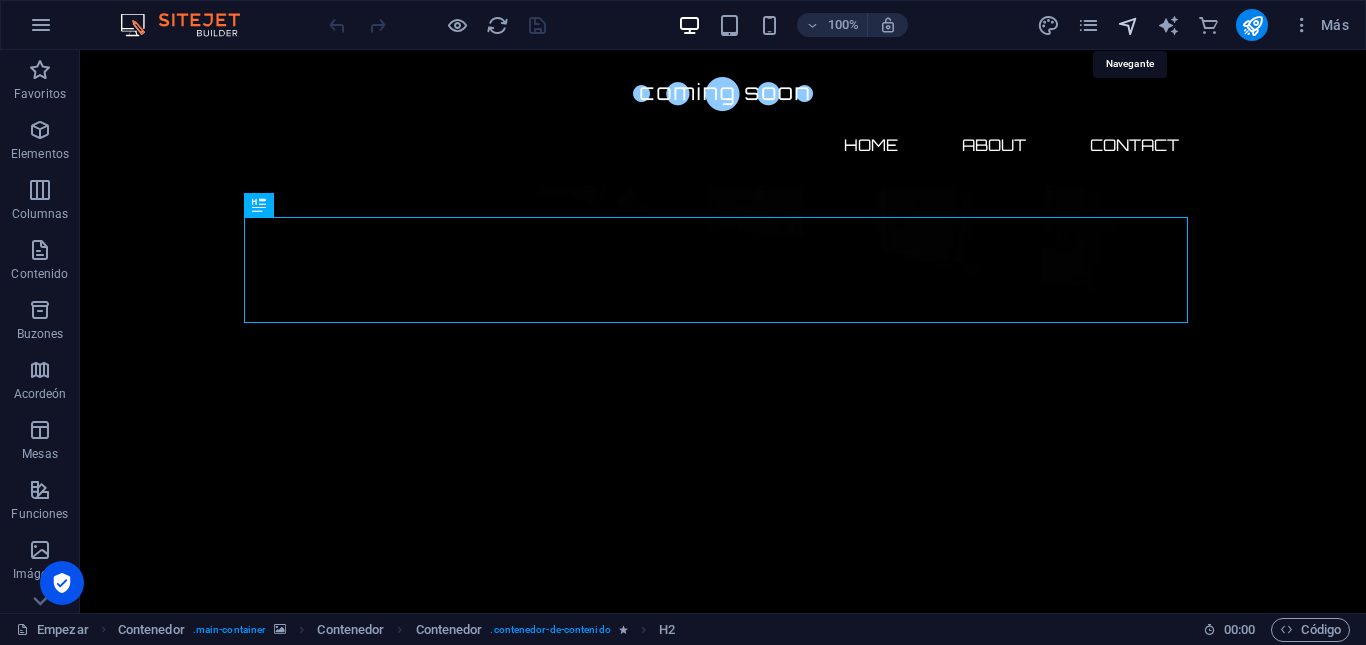 click at bounding box center [1128, 25] 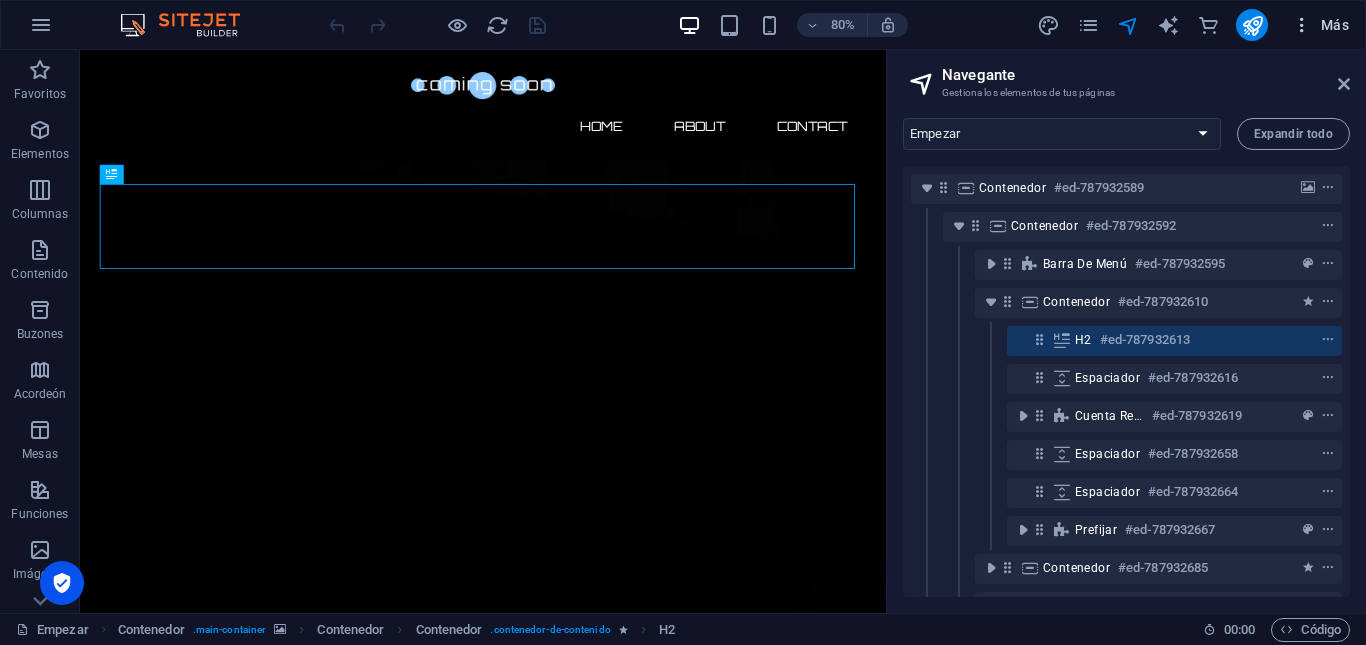 click on "Más" at bounding box center [1320, 25] 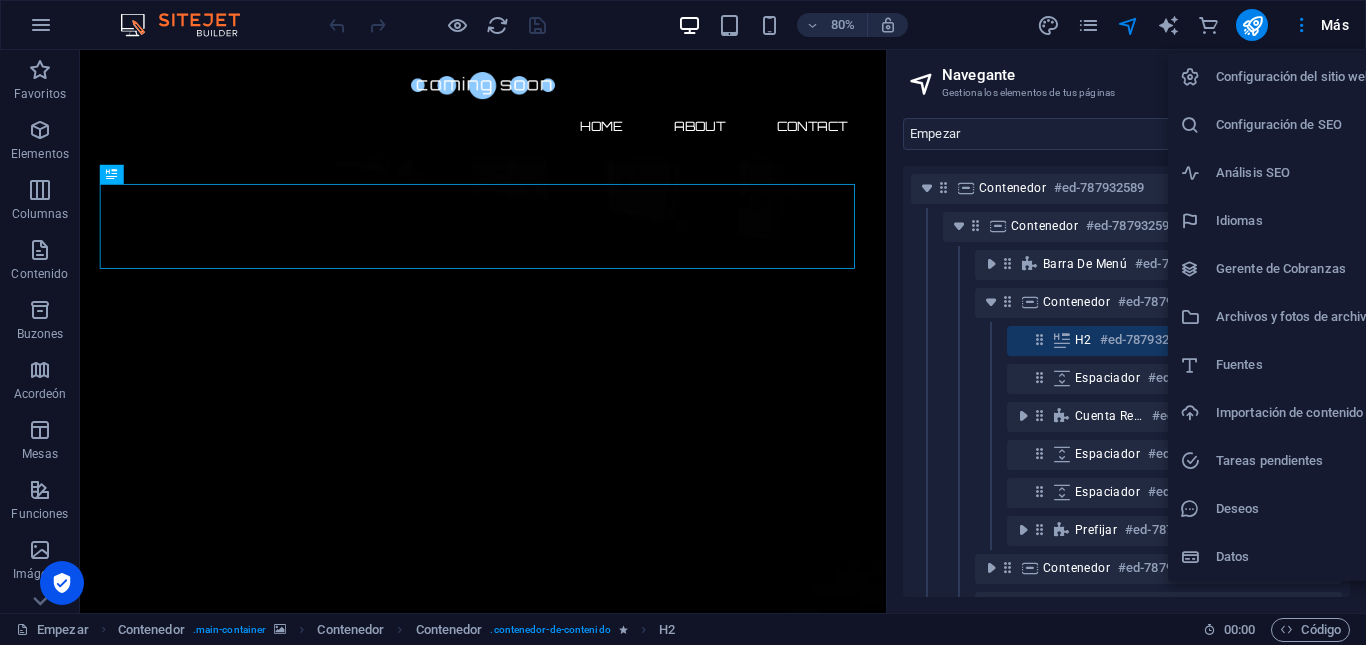 click on "Configuración del sitio web" at bounding box center (1295, 77) 